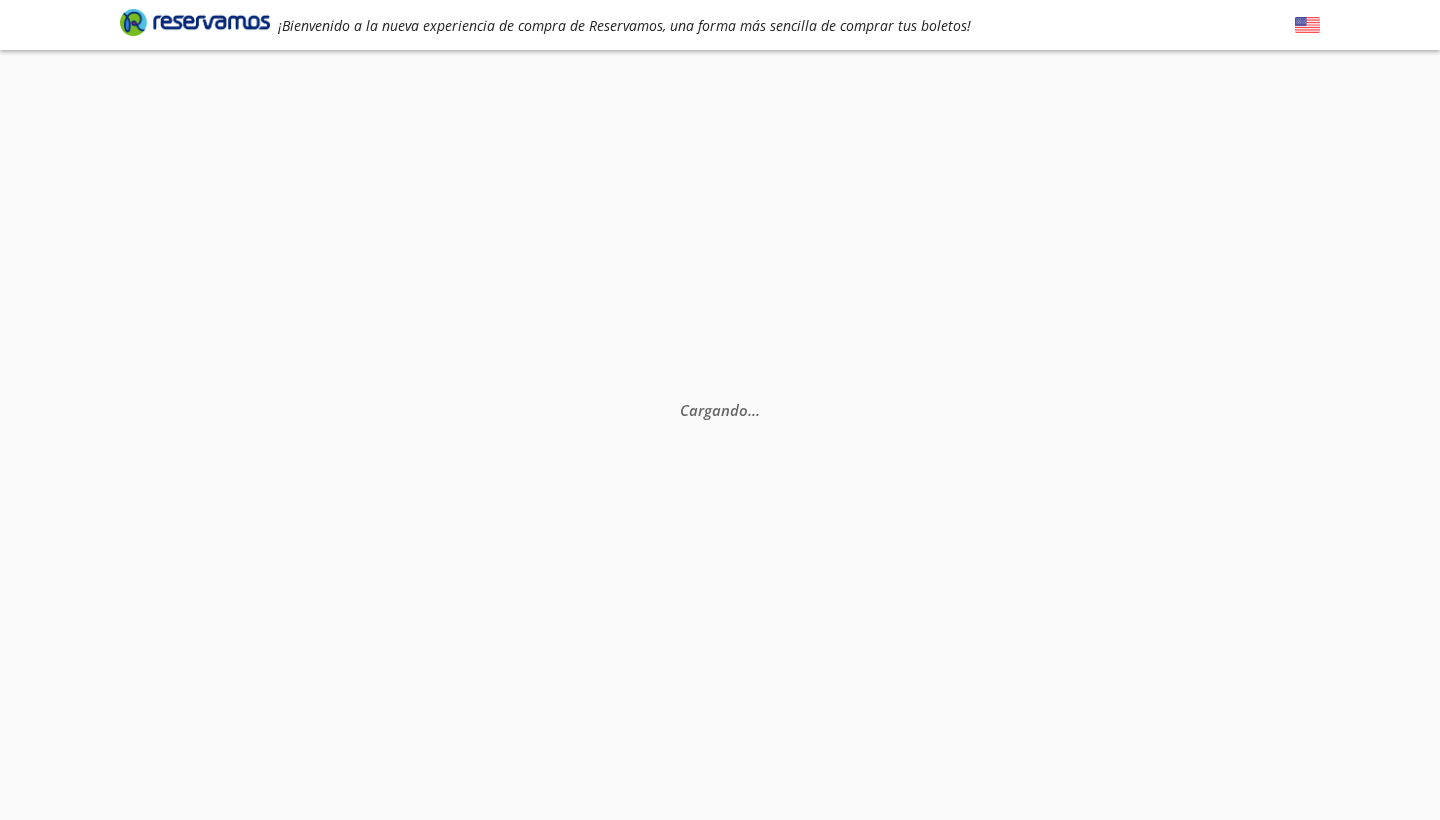 scroll, scrollTop: 0, scrollLeft: 0, axis: both 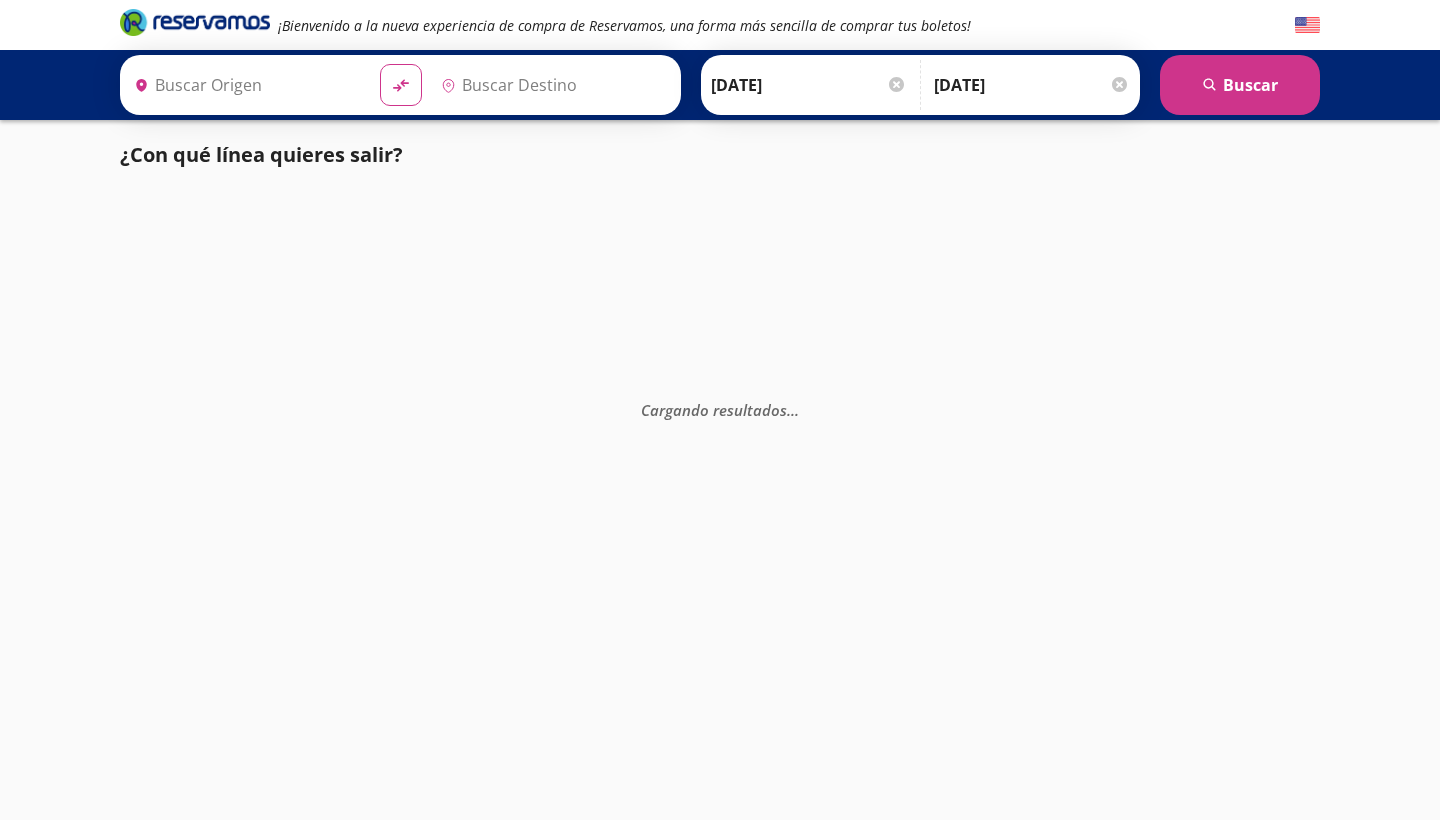 type on "[GEOGRAPHIC_DATA], [GEOGRAPHIC_DATA]" 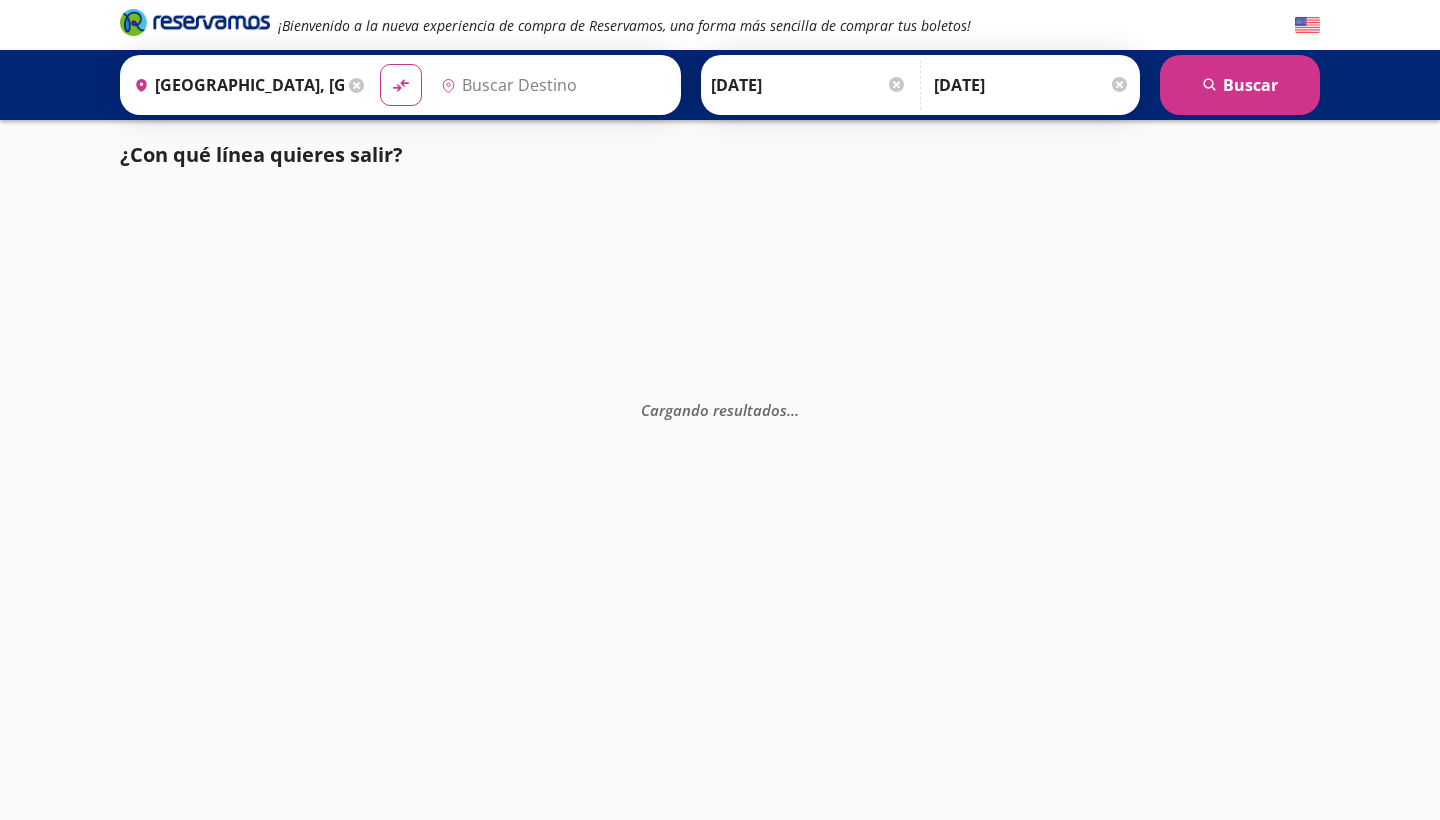 type on "[GEOGRAPHIC_DATA], [GEOGRAPHIC_DATA]" 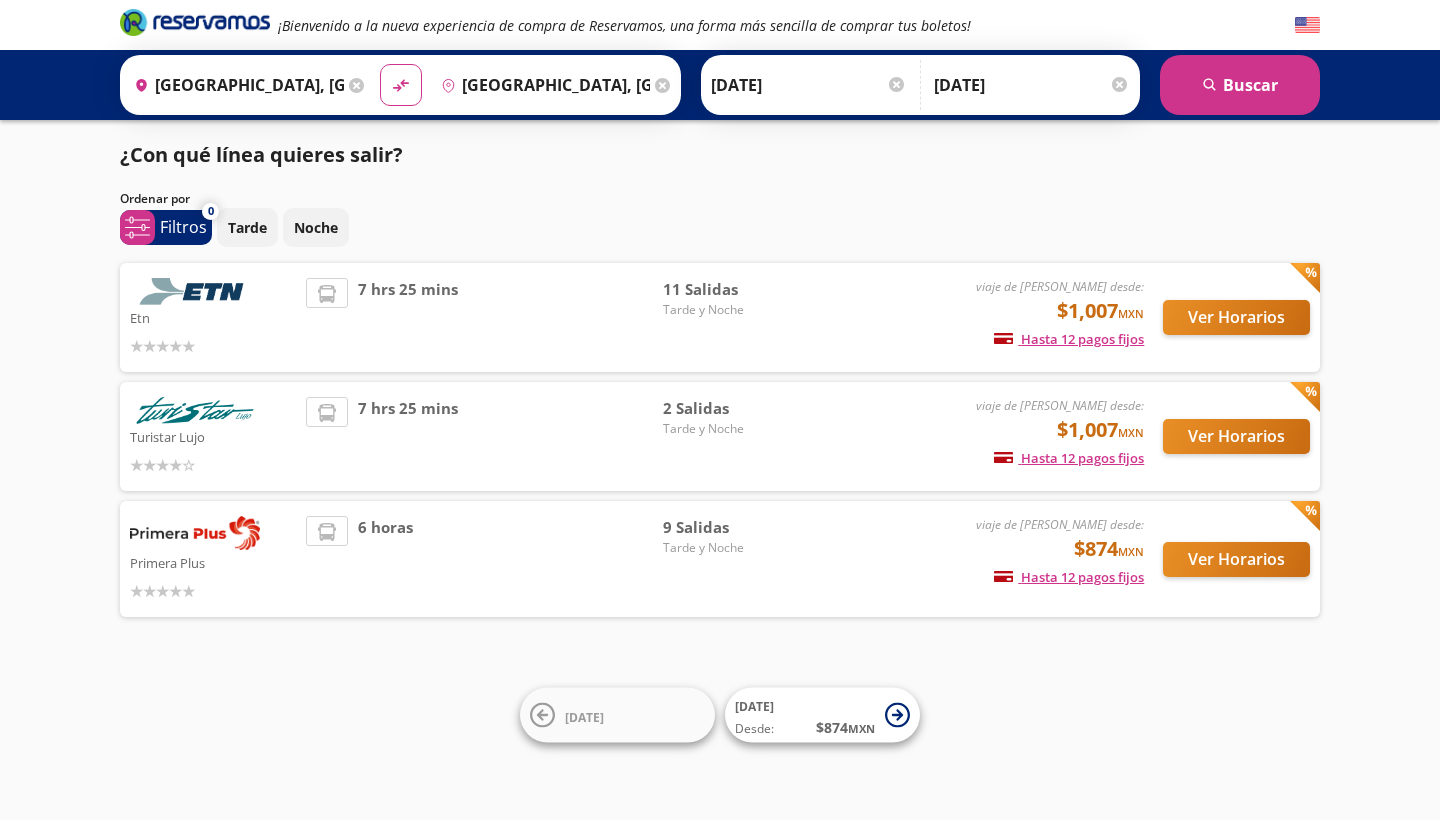 click on "Ver Horarios" at bounding box center [1227, 559] 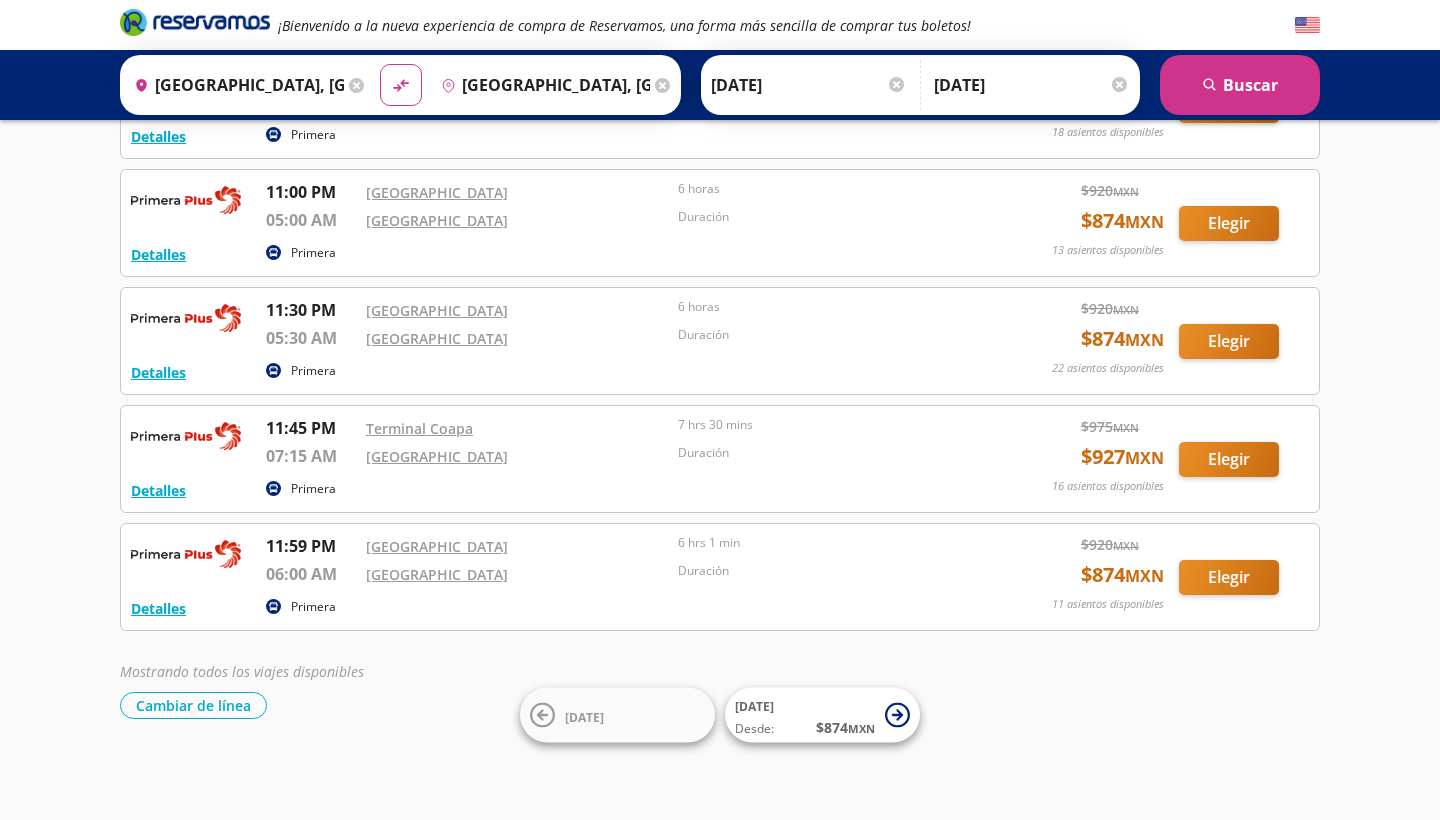 scroll, scrollTop: 650, scrollLeft: 0, axis: vertical 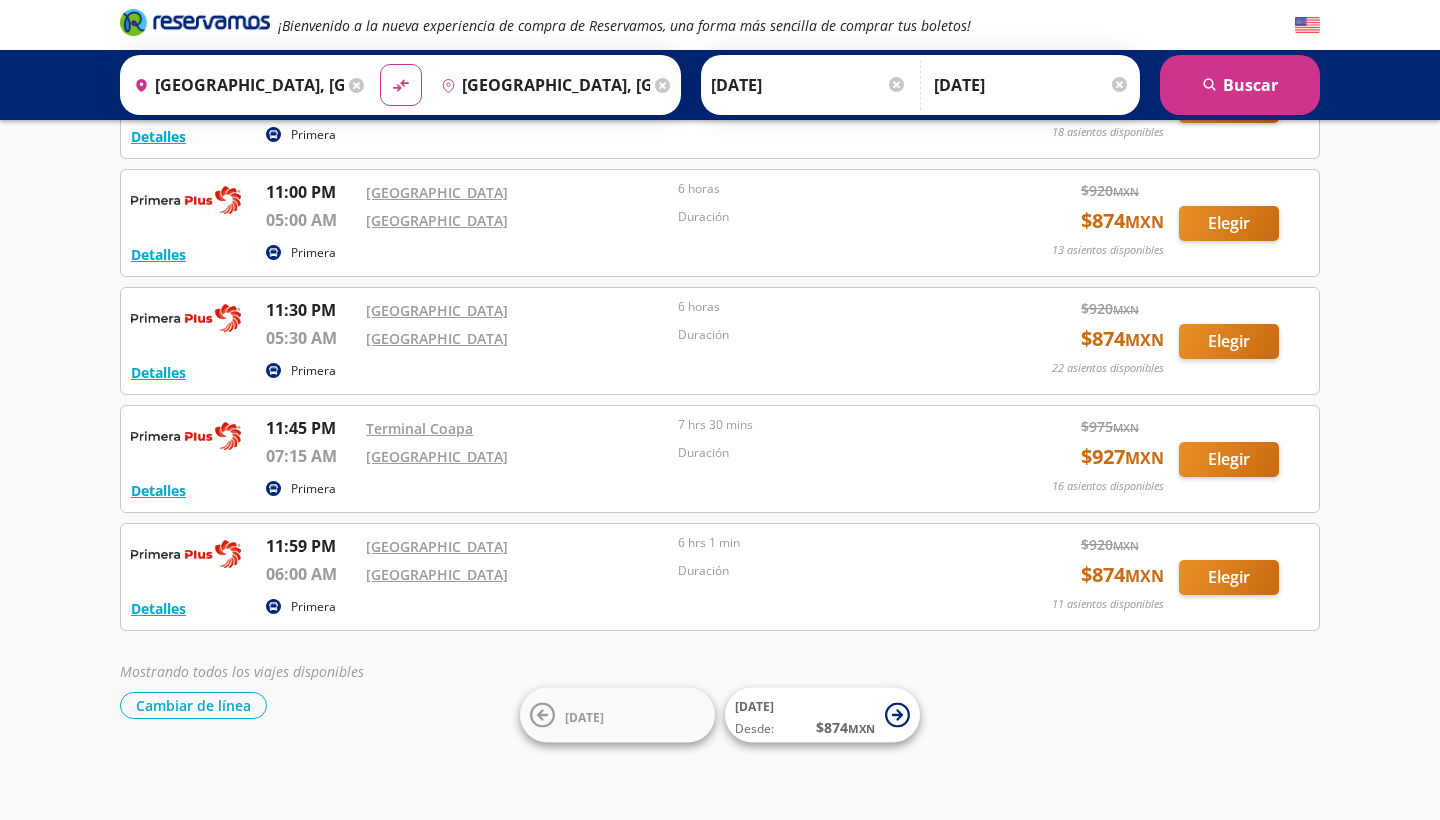 click on "Elegir" at bounding box center (1229, 577) 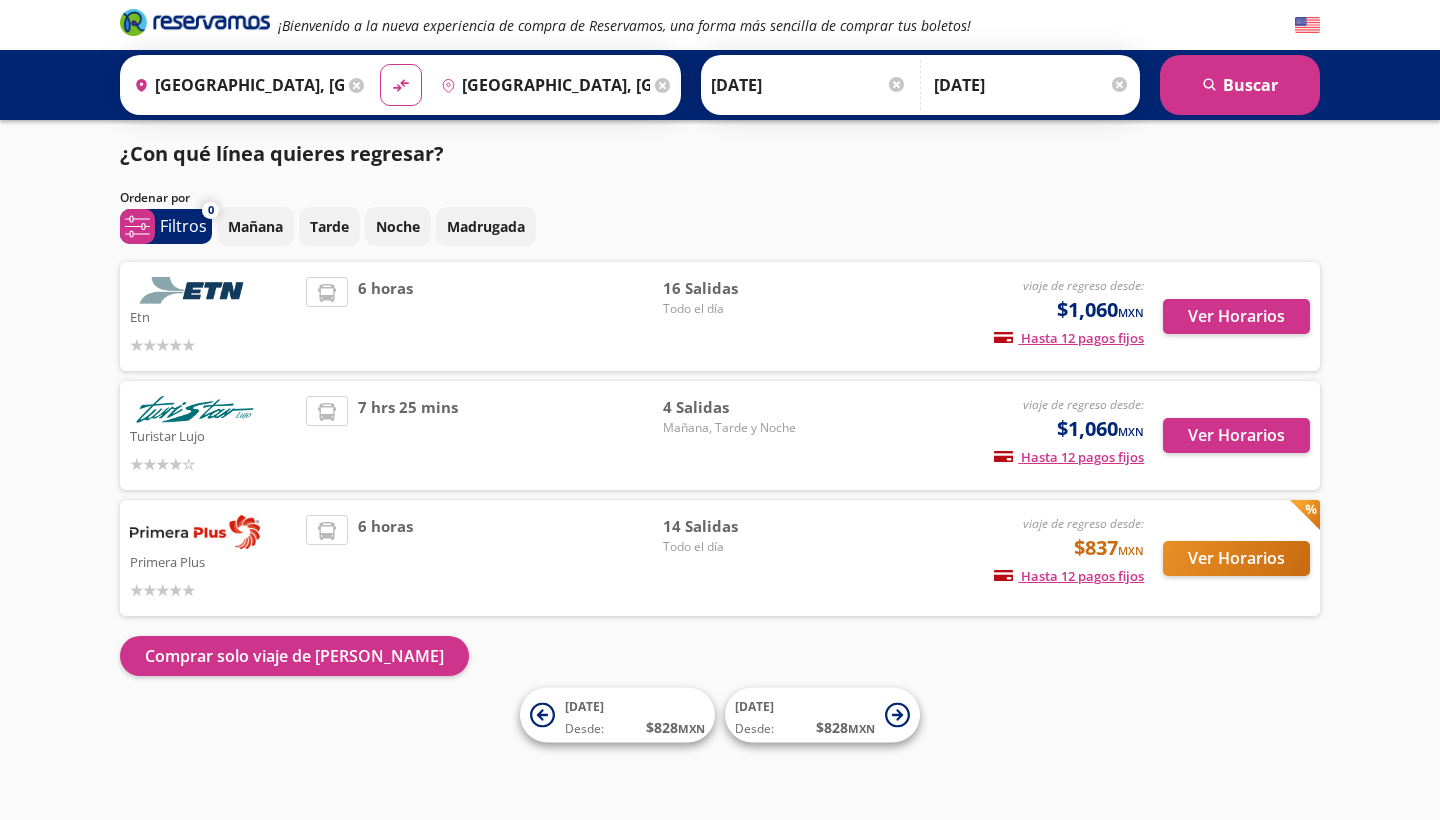 scroll, scrollTop: 1, scrollLeft: 0, axis: vertical 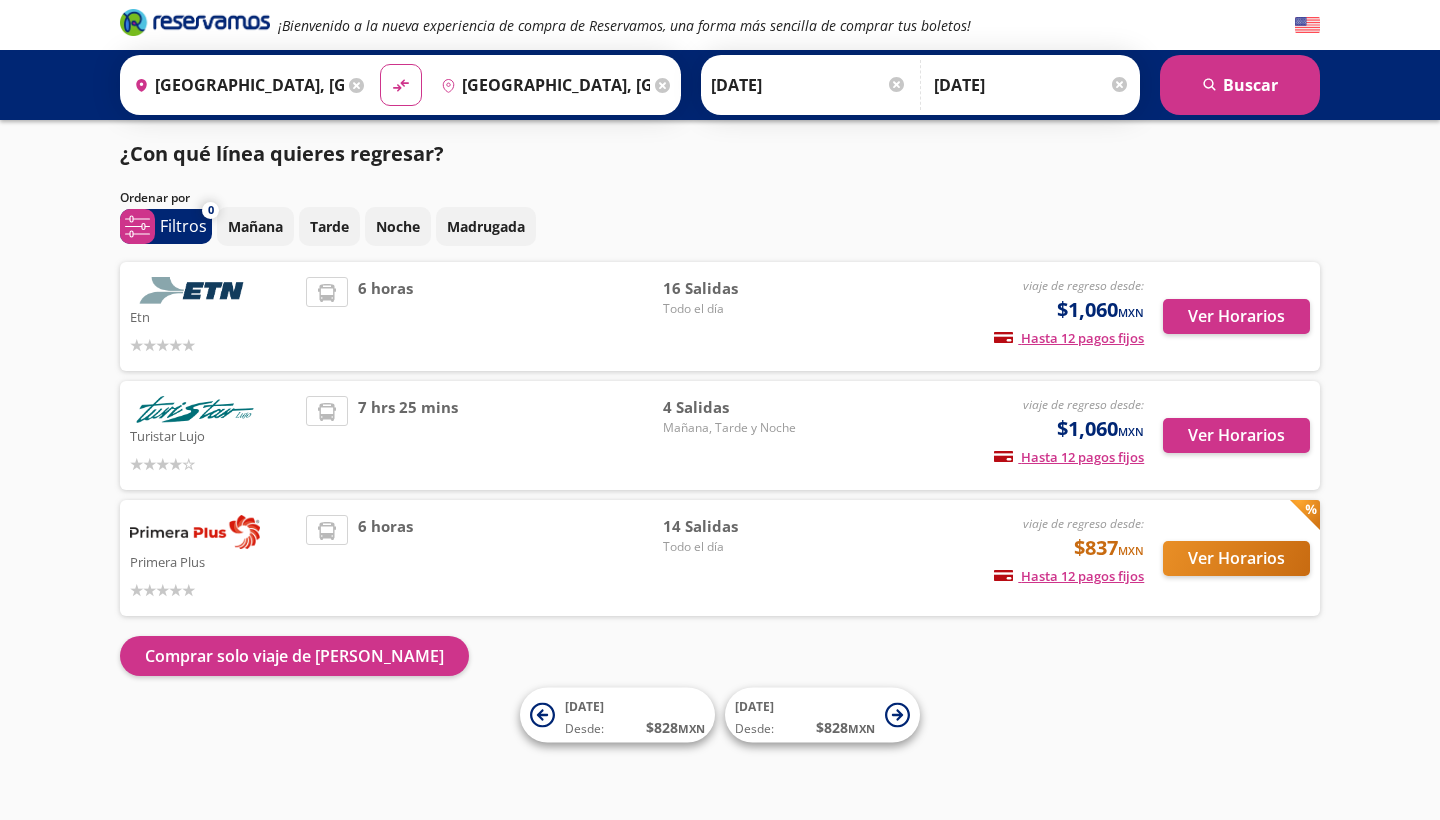 click on "Ver Horarios" at bounding box center [1236, 558] 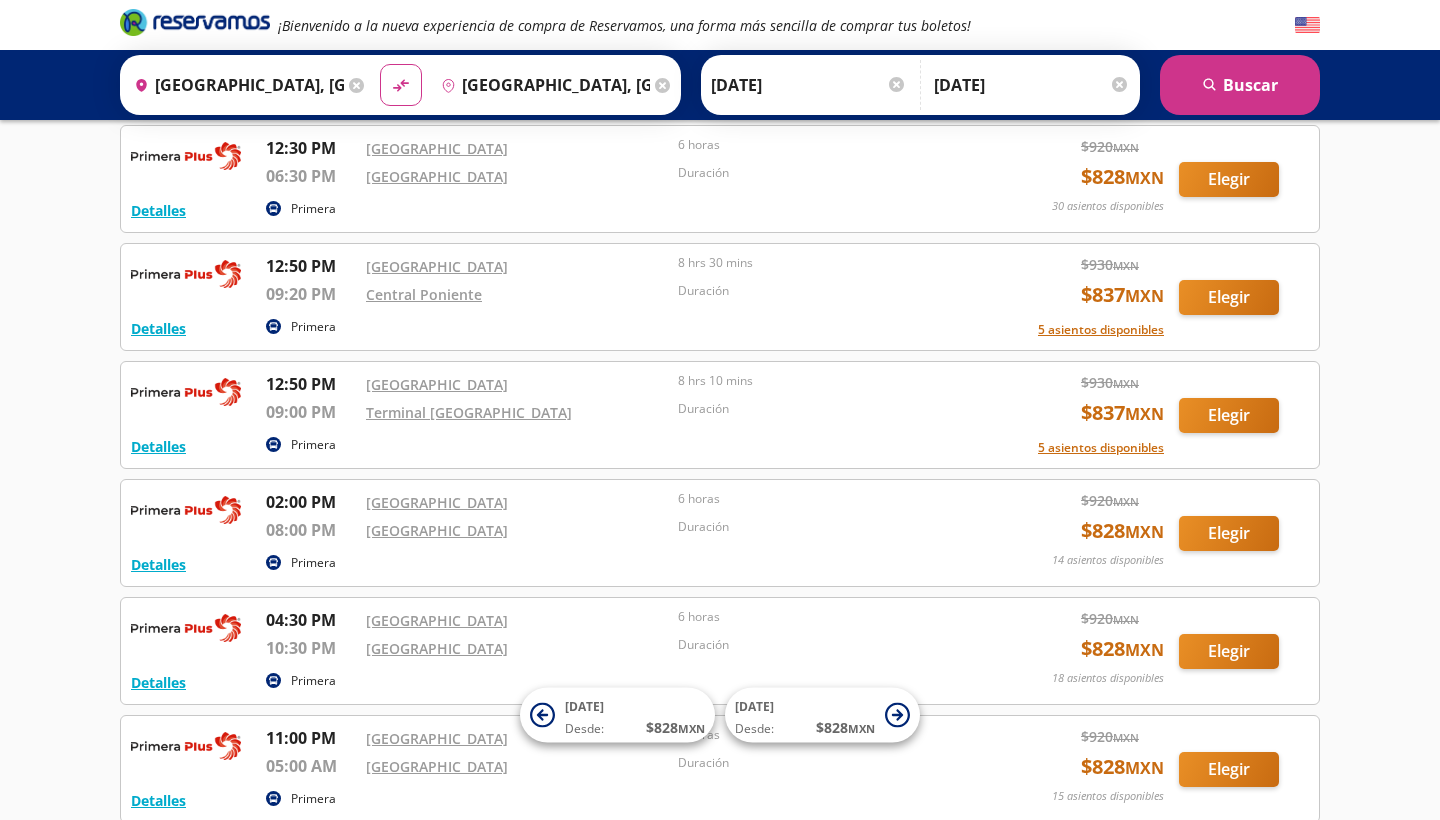 scroll, scrollTop: 820, scrollLeft: 0, axis: vertical 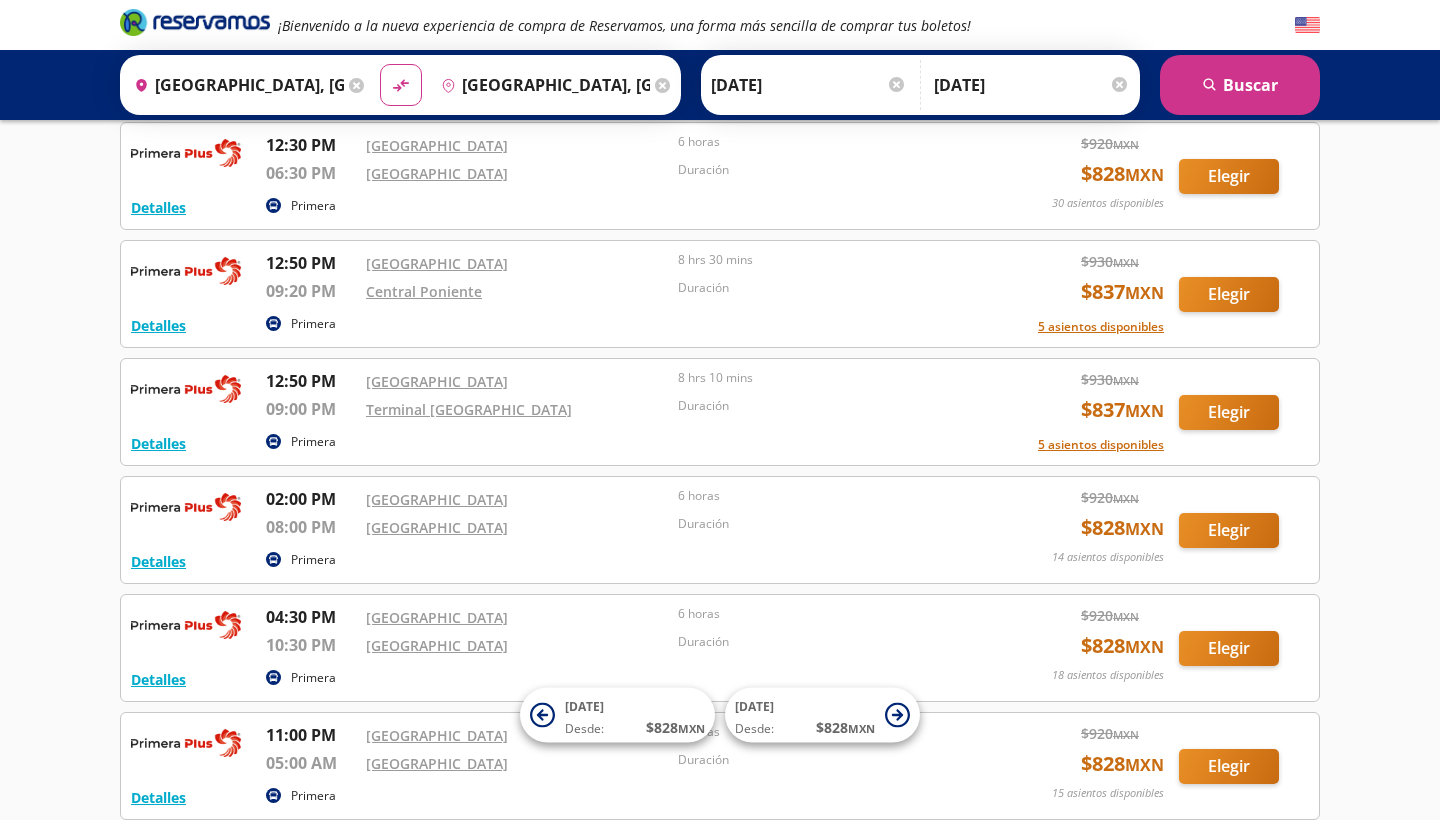 click on "Elegir" at bounding box center (1229, 530) 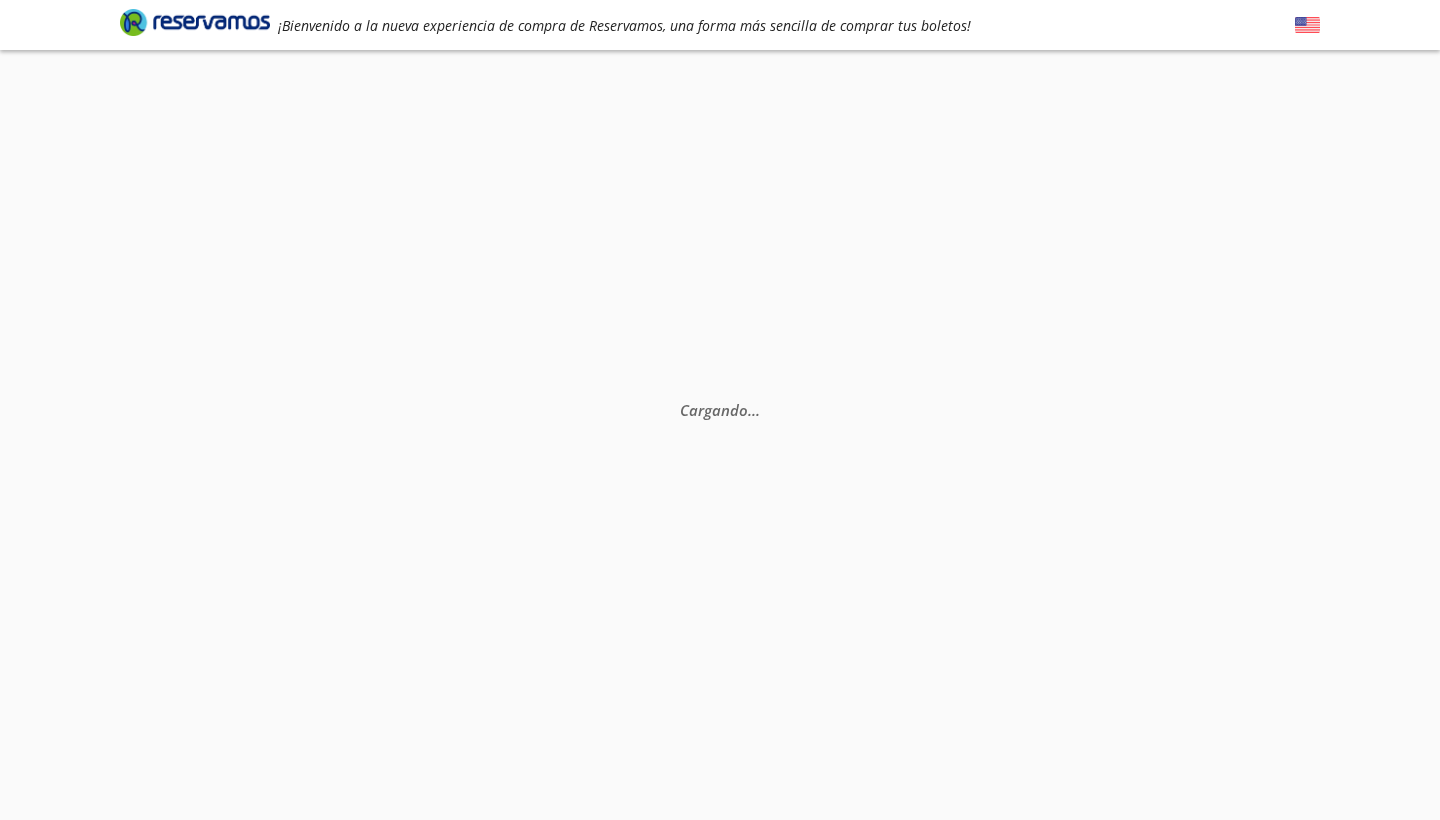 scroll, scrollTop: 0, scrollLeft: 0, axis: both 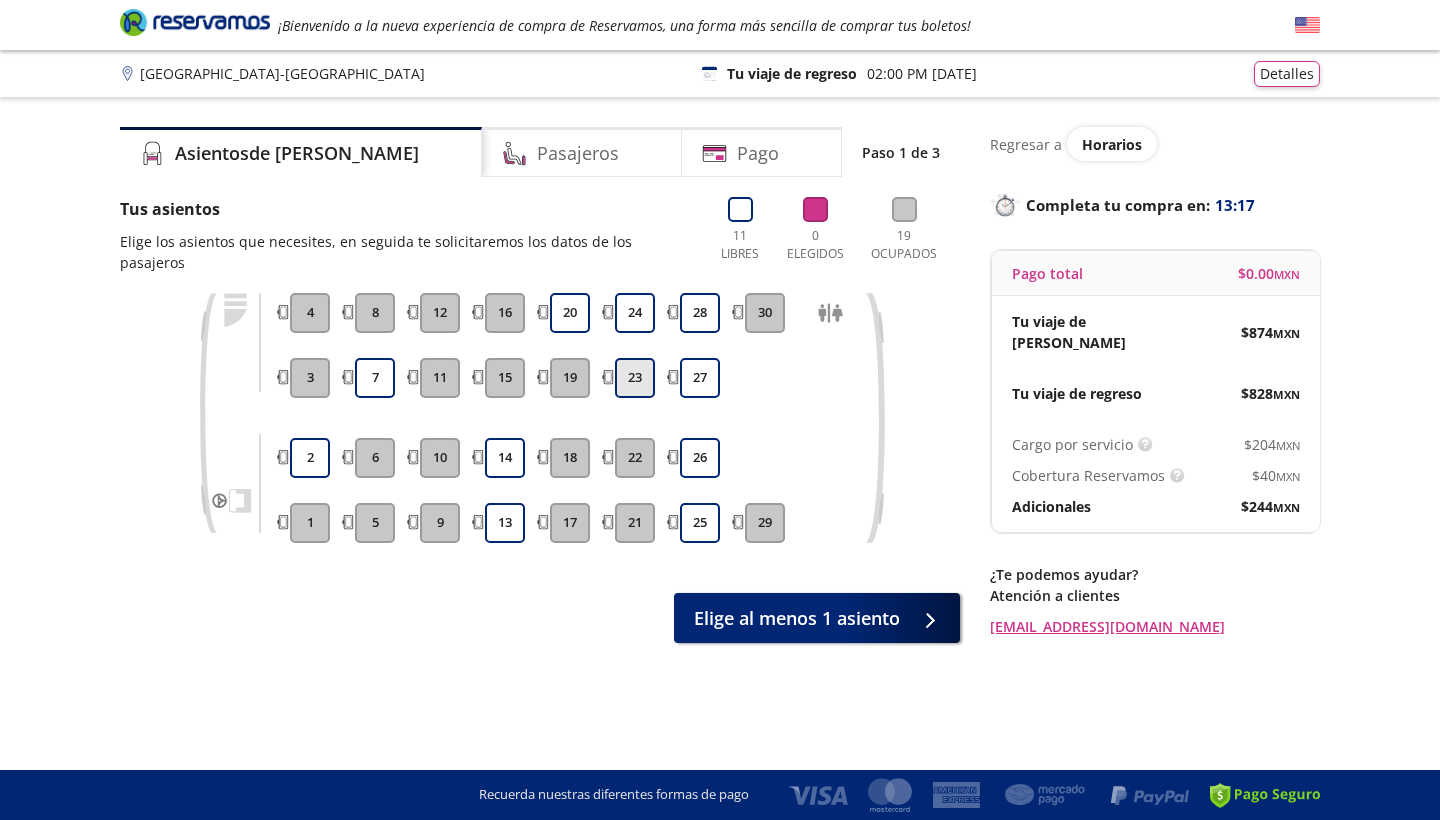 click on "23" at bounding box center [635, 378] 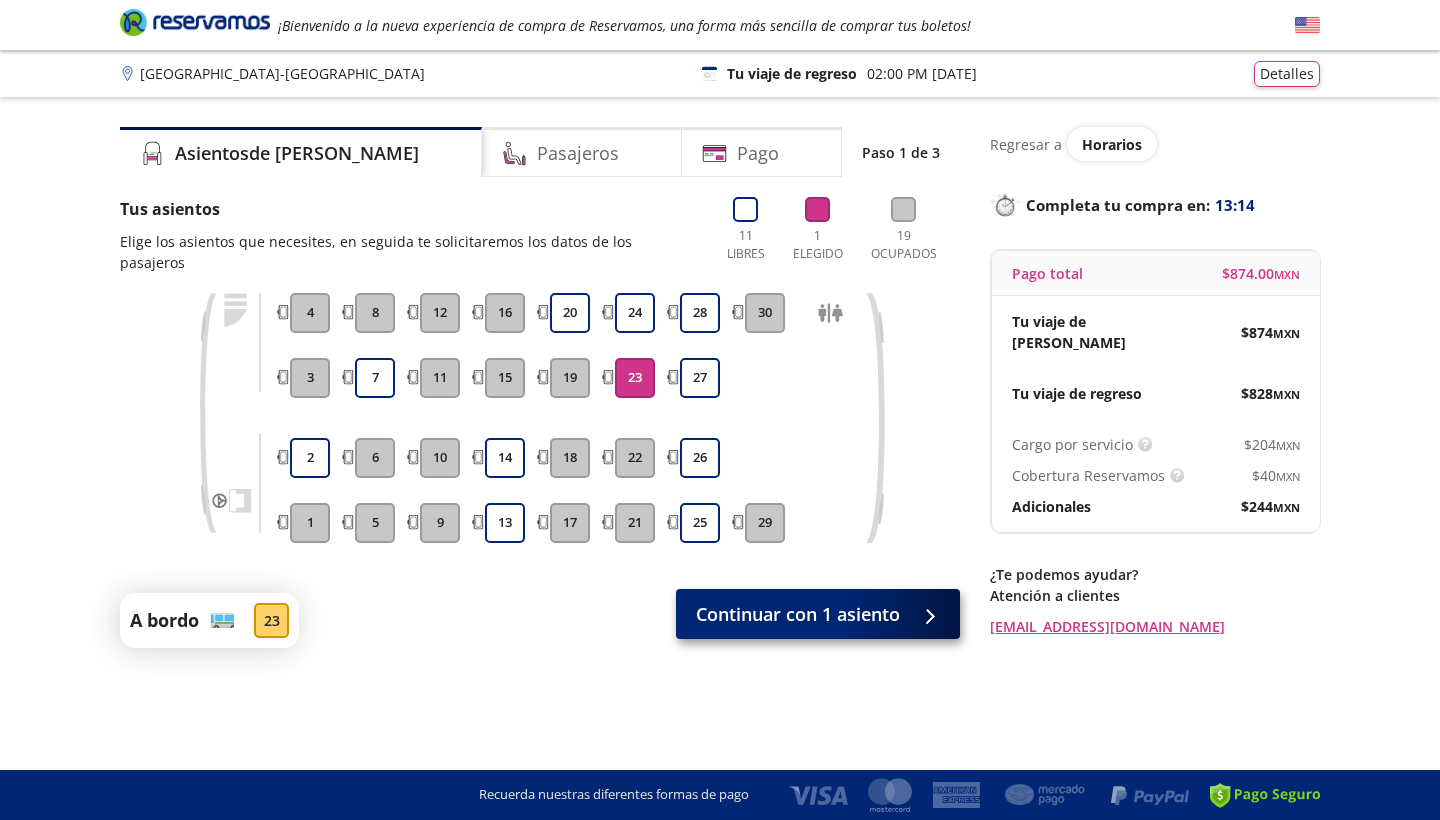 click on "Continuar con 1 asiento" at bounding box center (798, 614) 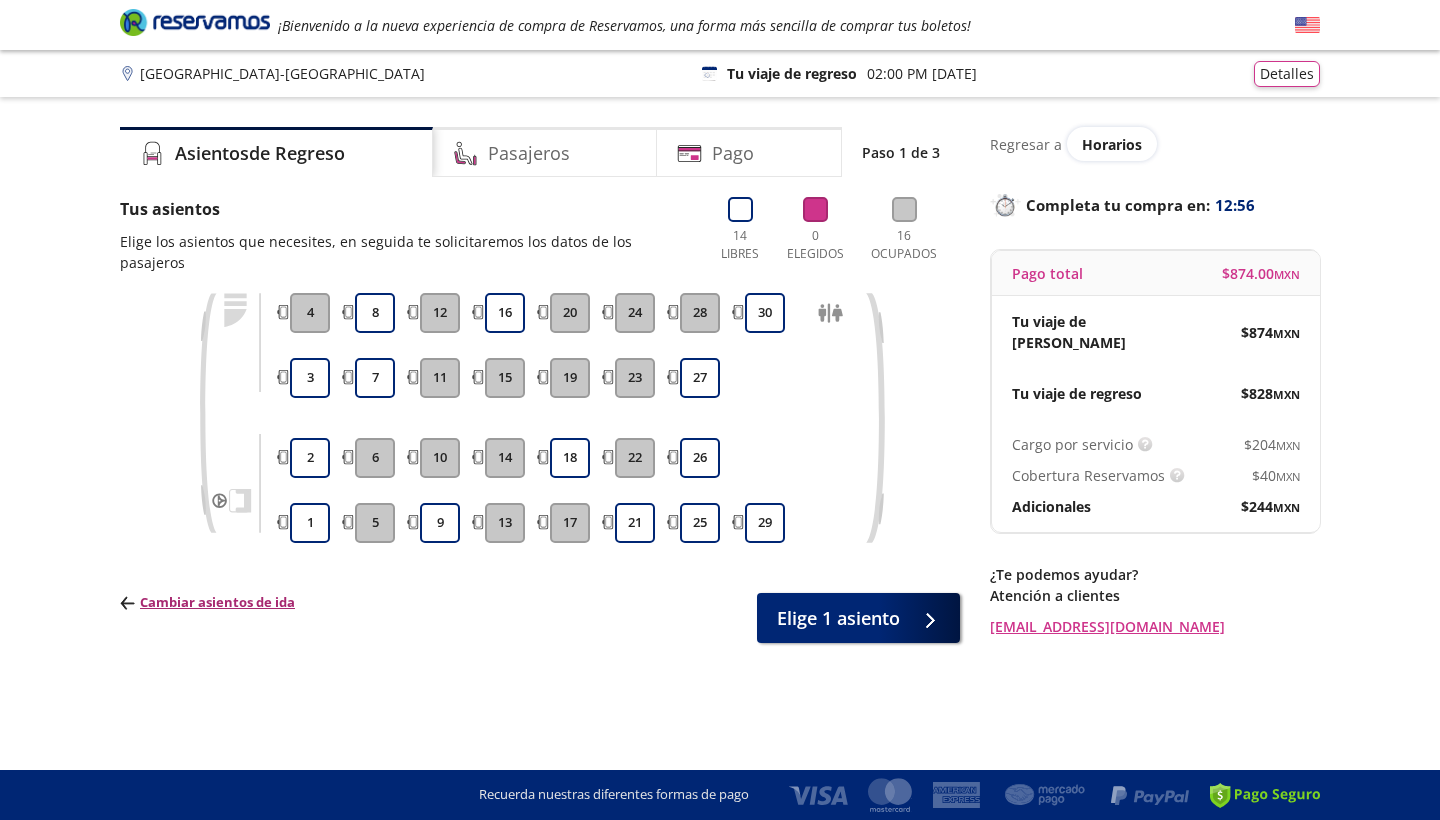 click on "Cambiar asientos de ida" at bounding box center (207, 603) 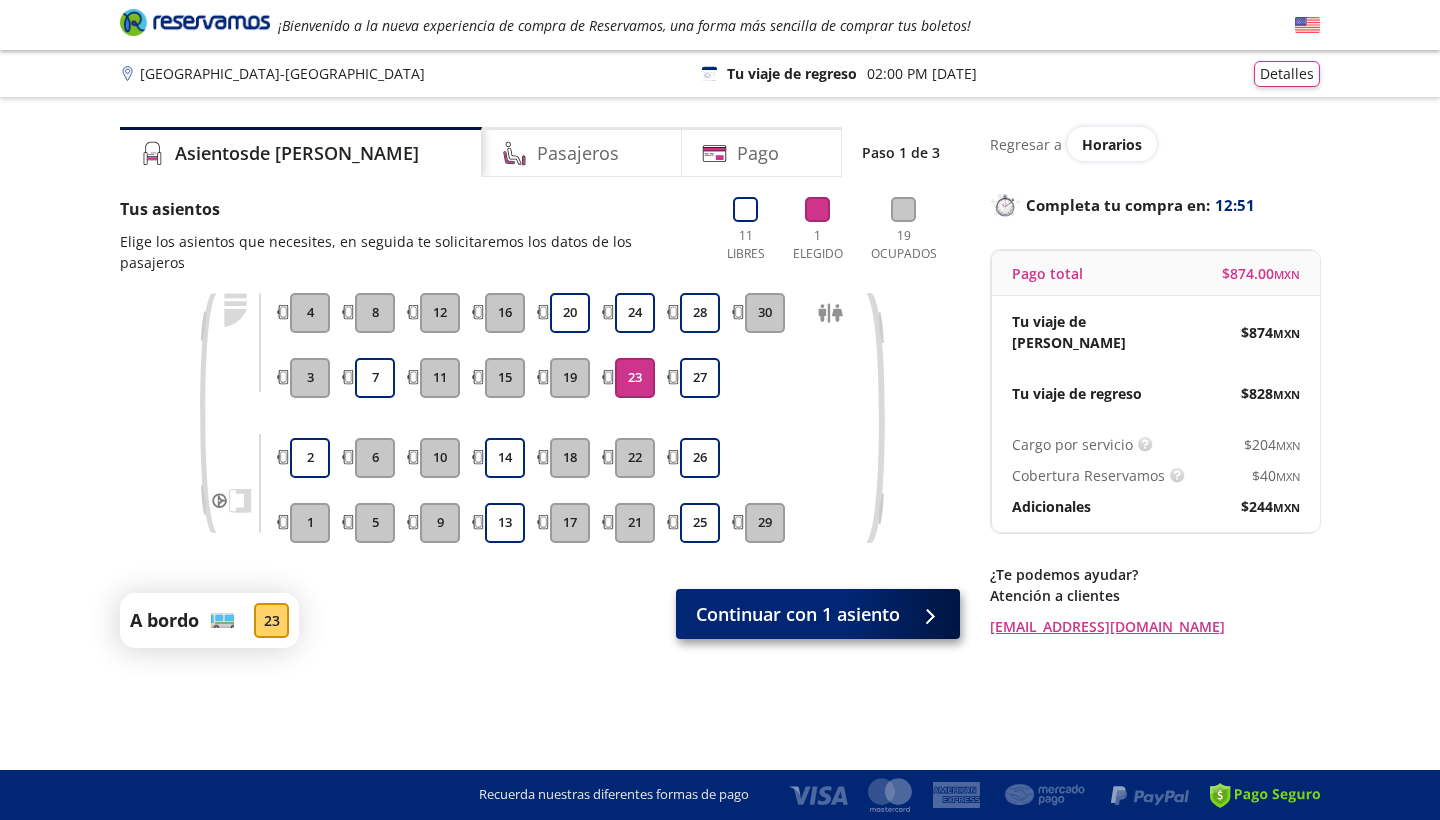 click on "Continuar con 1 asiento" at bounding box center [798, 614] 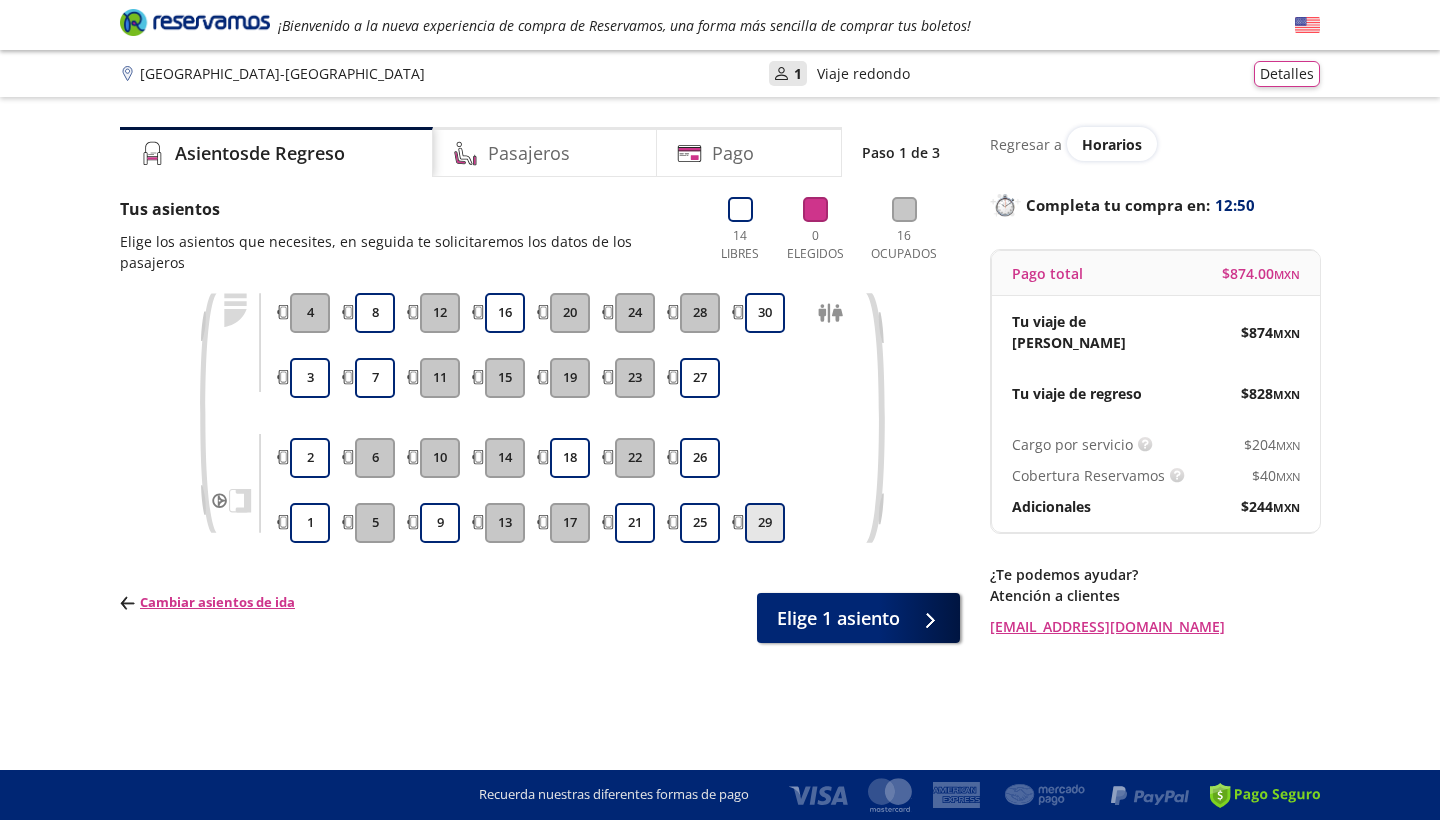 click on "29" at bounding box center (765, 523) 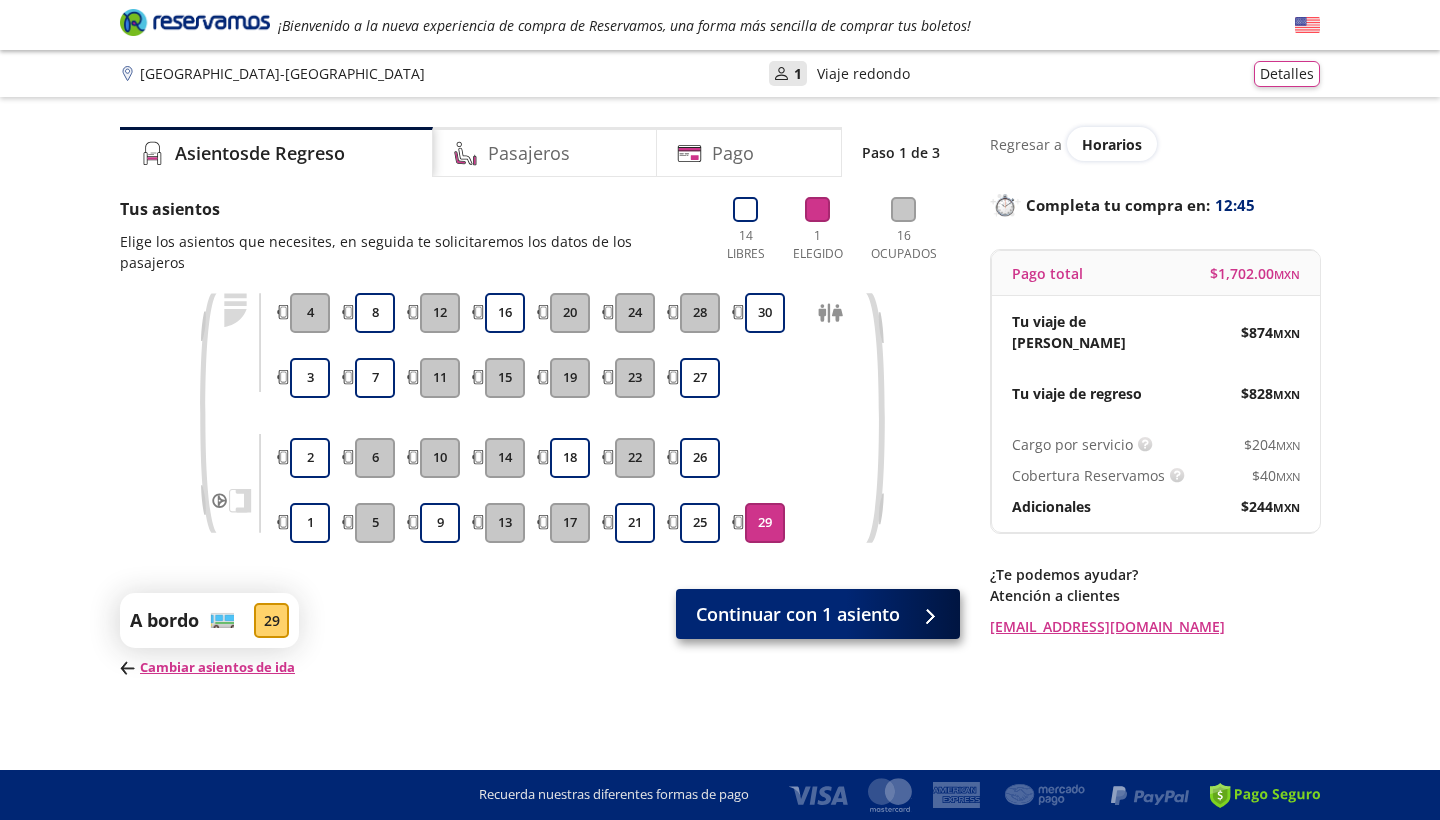 click on "Continuar con 1 asiento" at bounding box center (798, 614) 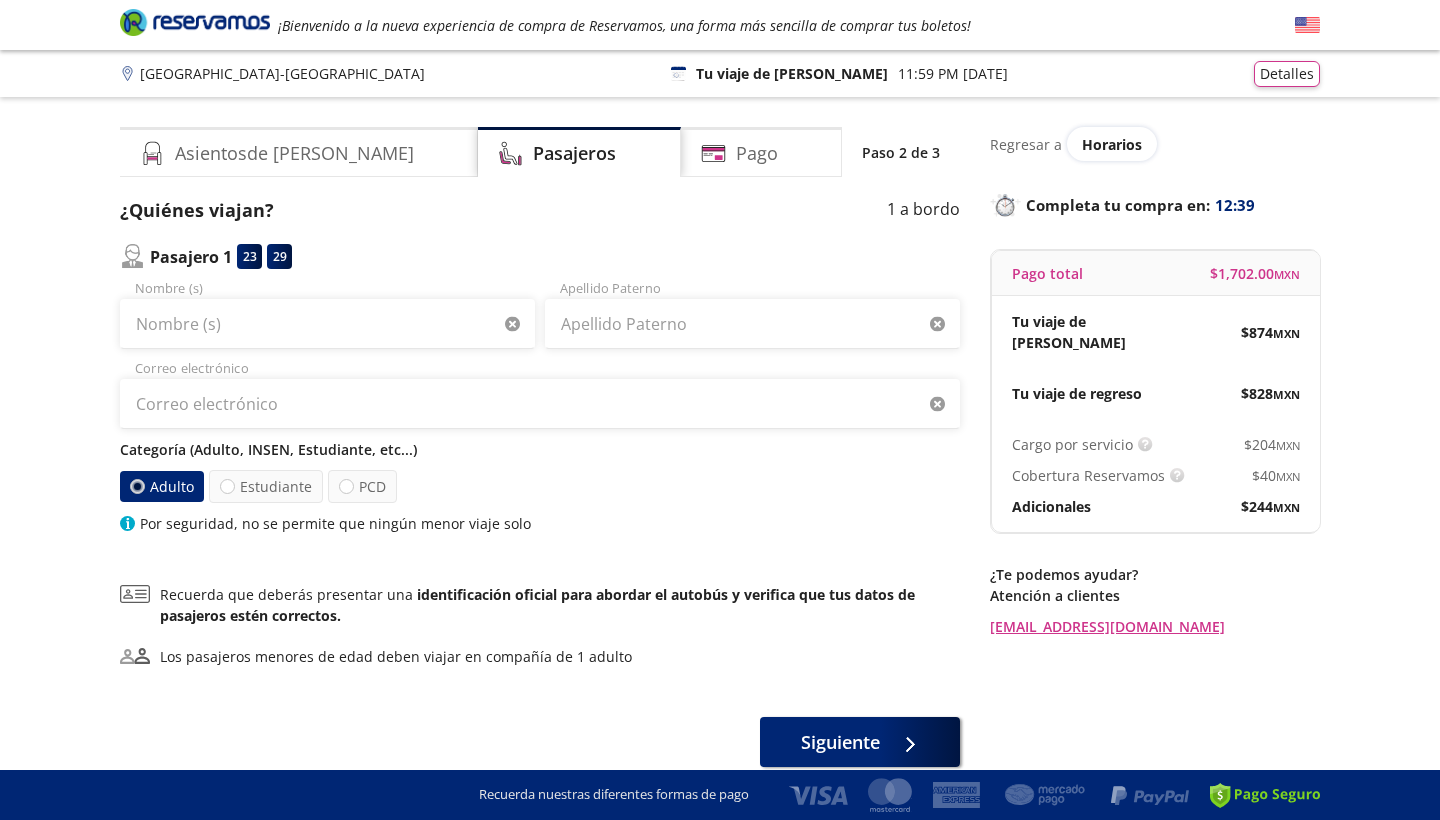 scroll, scrollTop: 0, scrollLeft: 0, axis: both 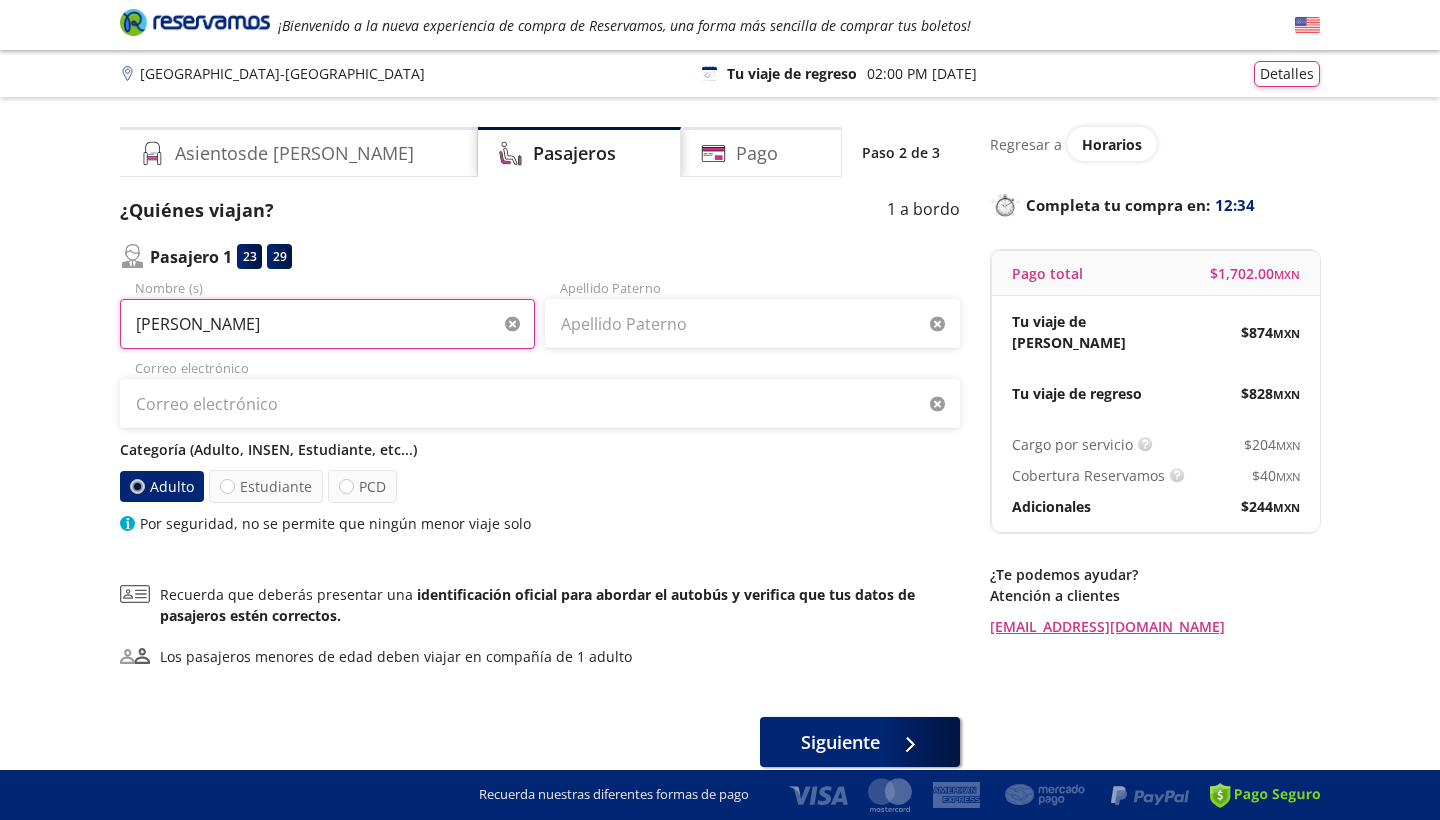 type on "[PERSON_NAME]" 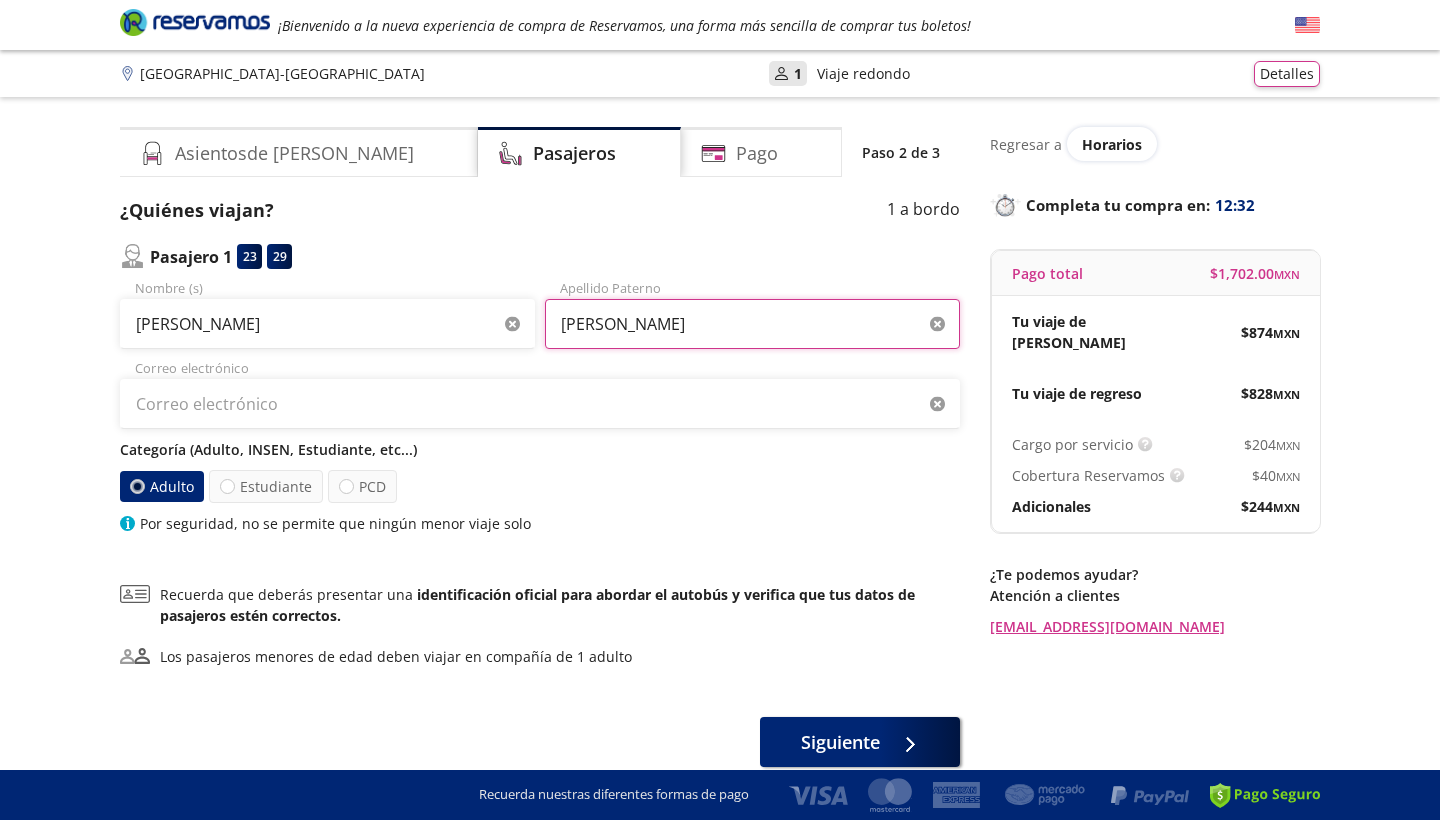 type on "[PERSON_NAME]" 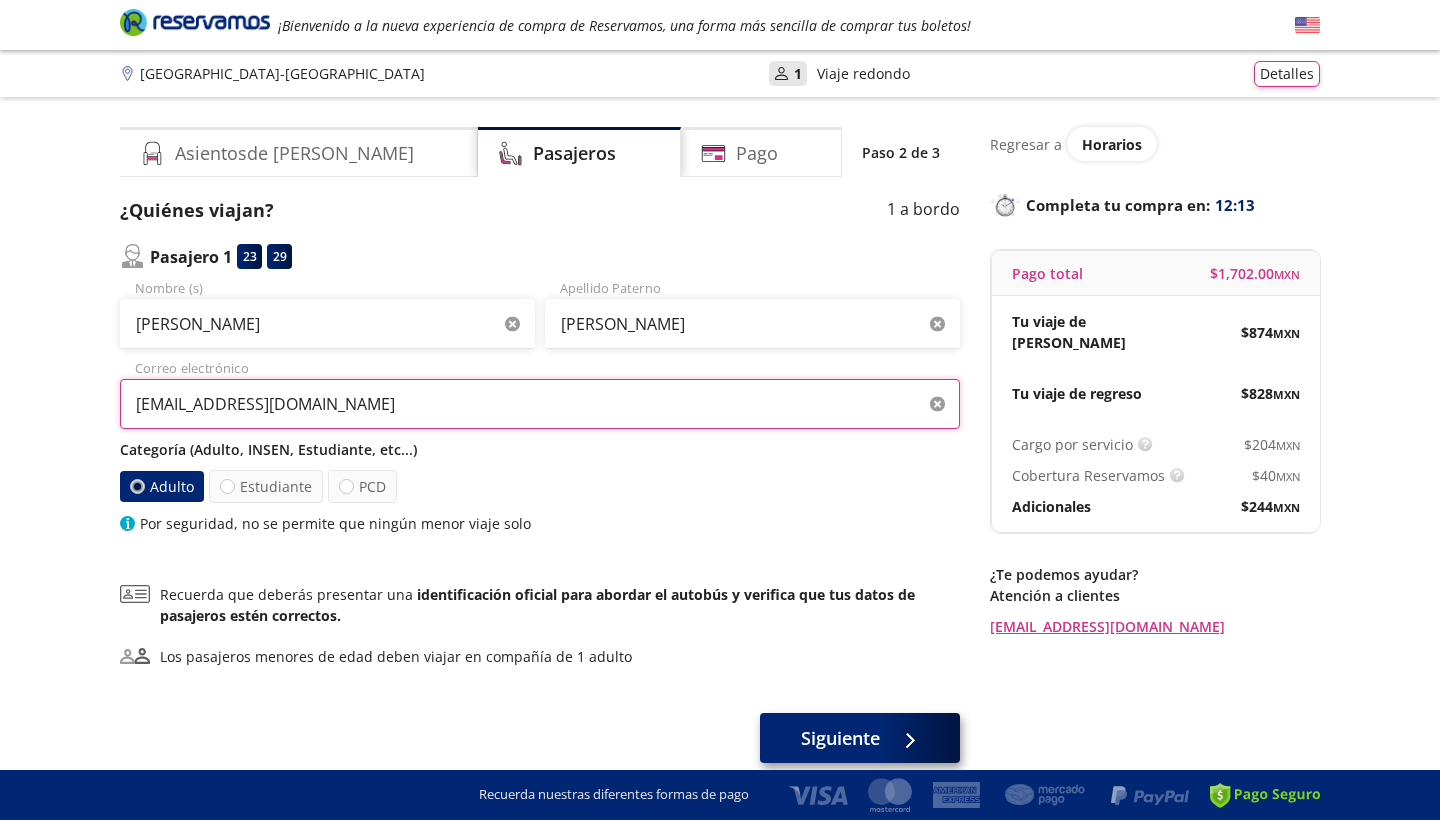 type on "[EMAIL_ADDRESS][DOMAIN_NAME]" 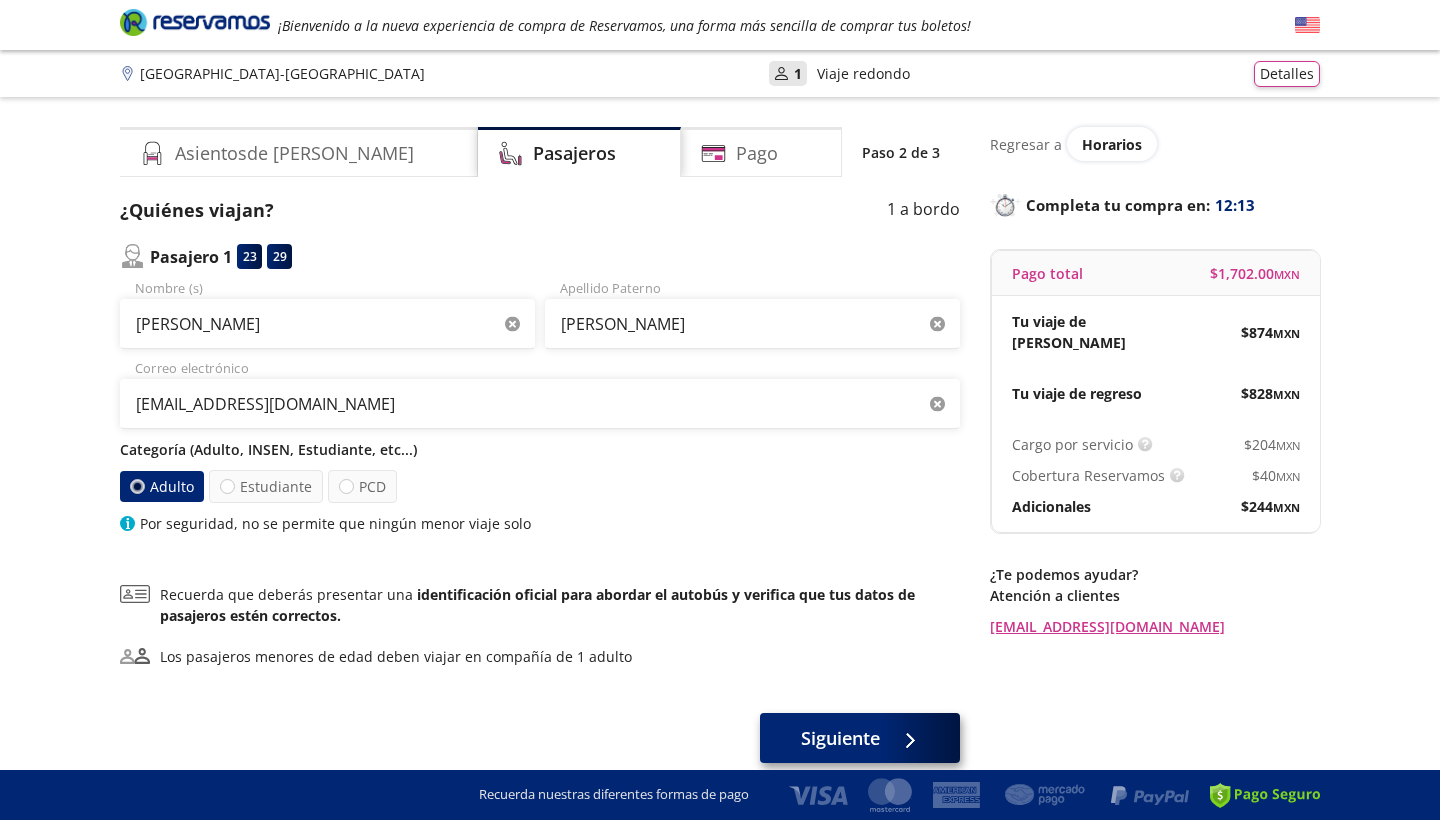 click at bounding box center (905, 738) 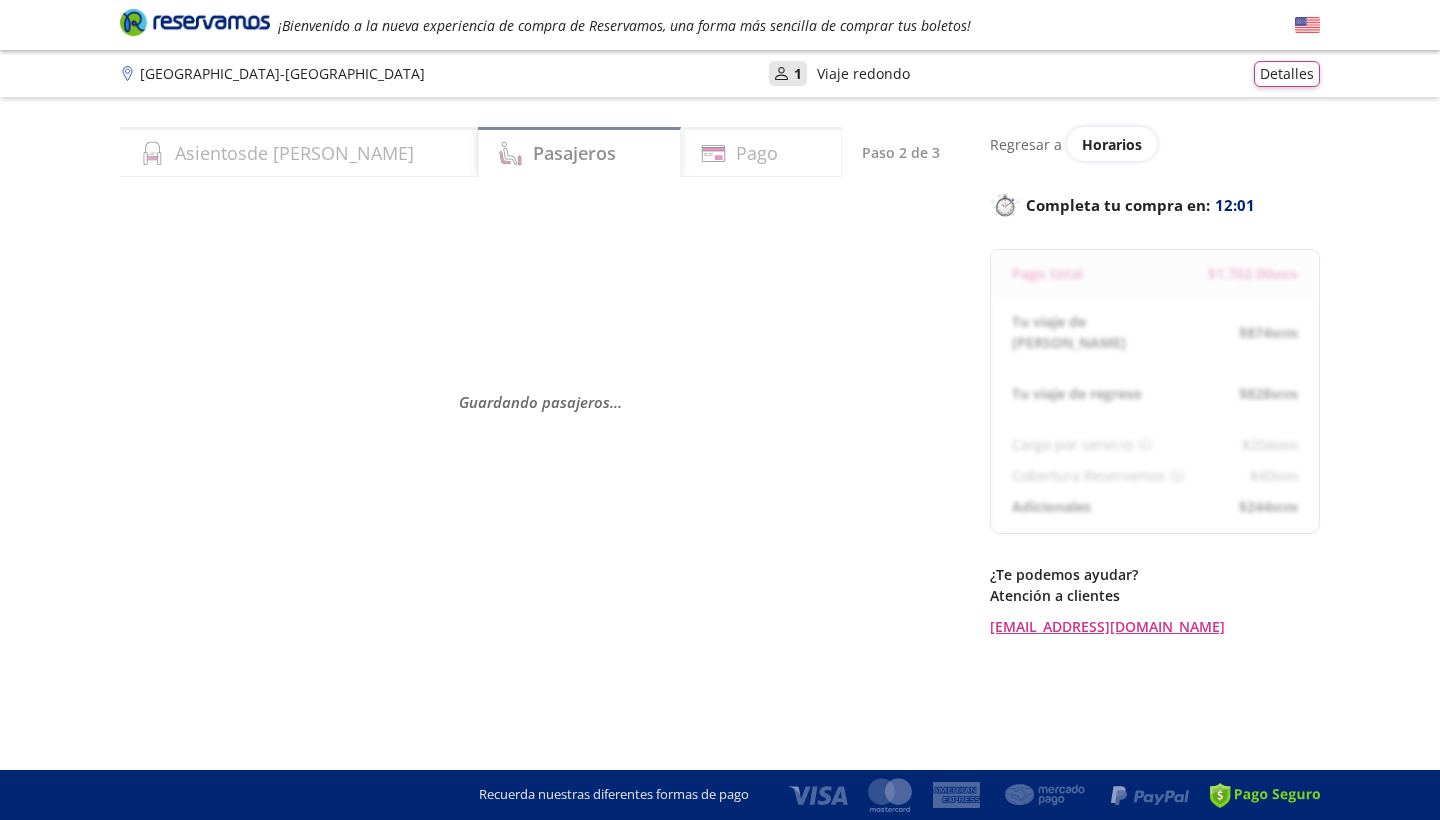 select on "MX" 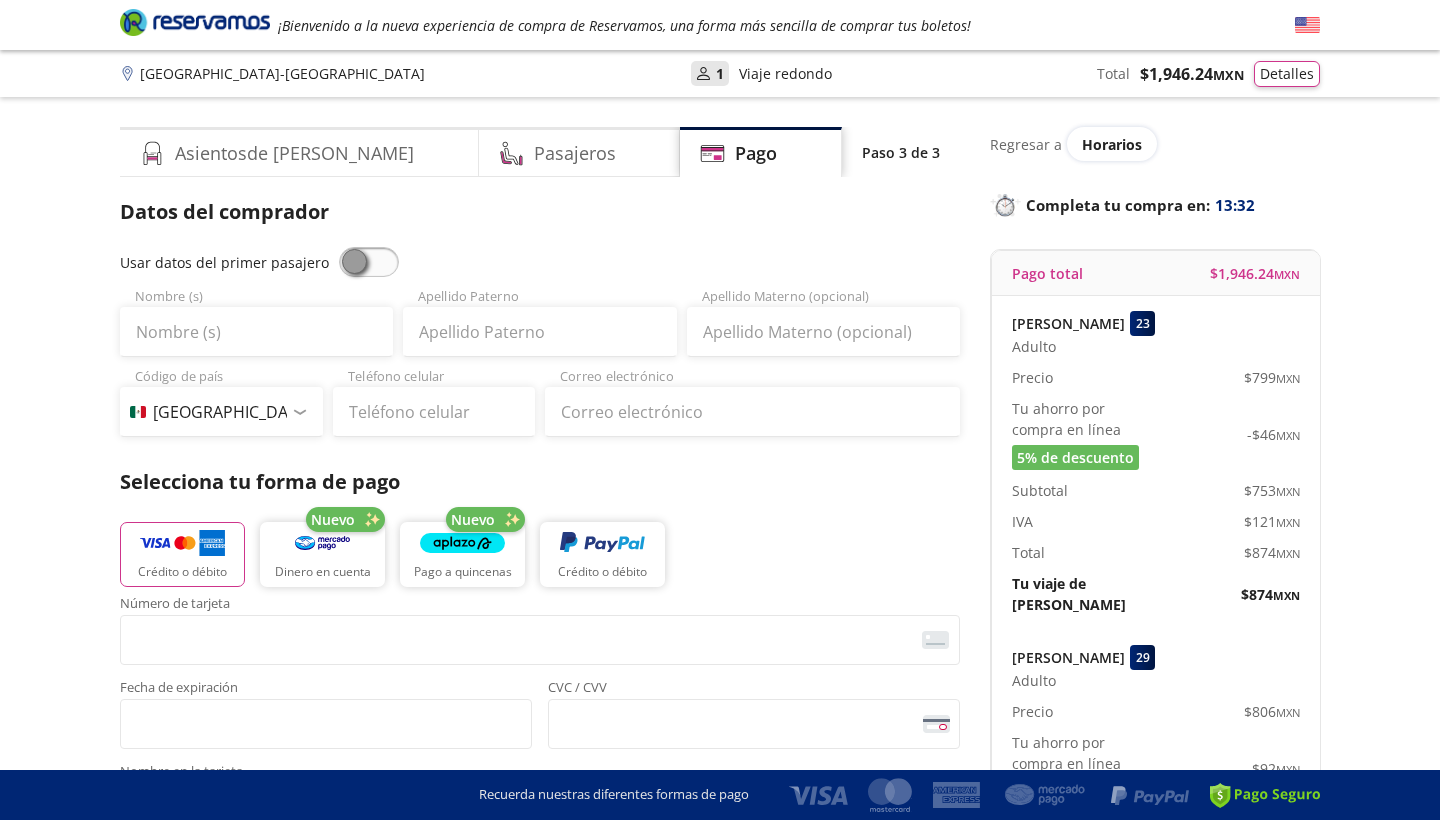 scroll, scrollTop: 0, scrollLeft: 0, axis: both 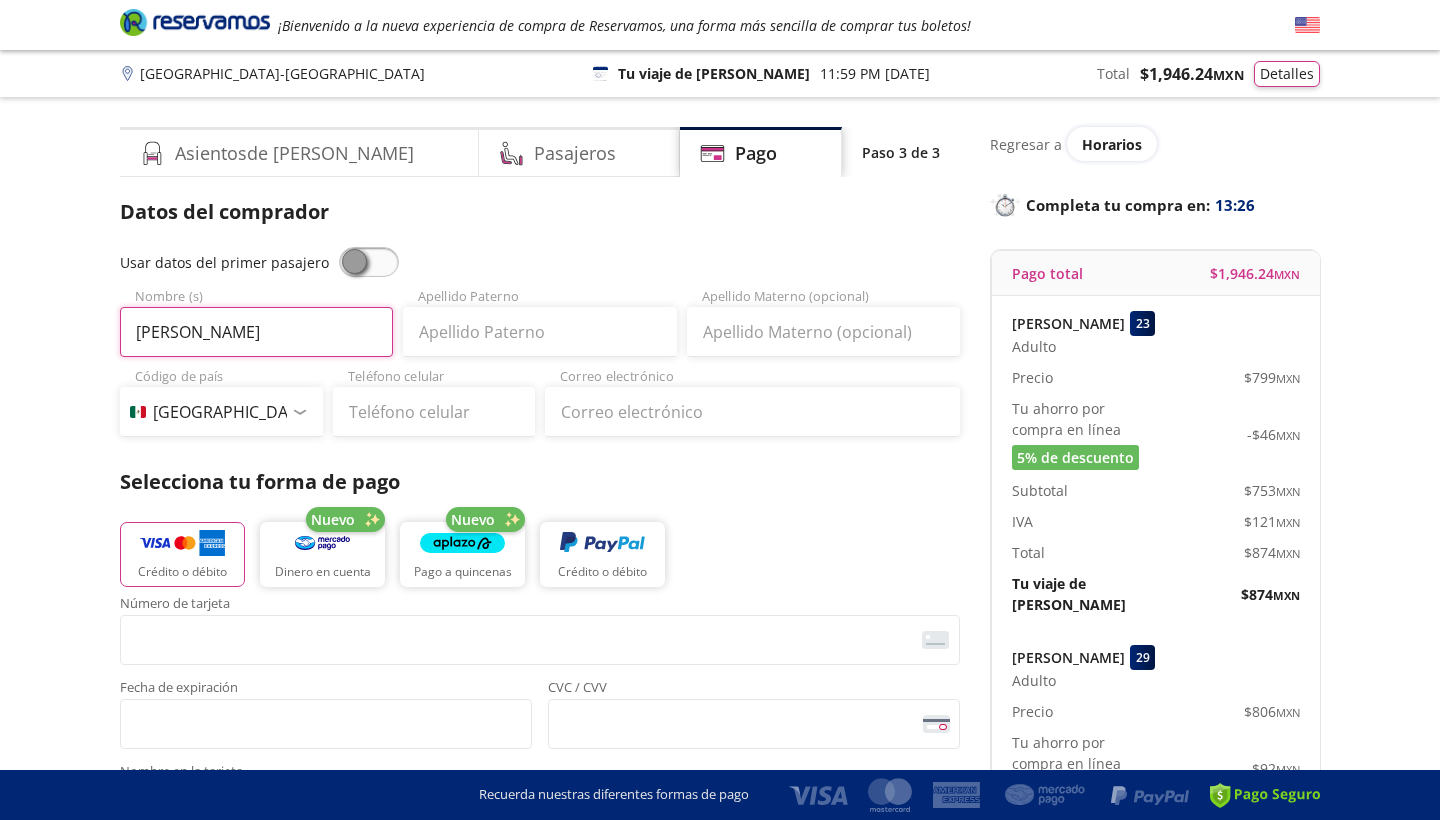 type on "[PERSON_NAME]" 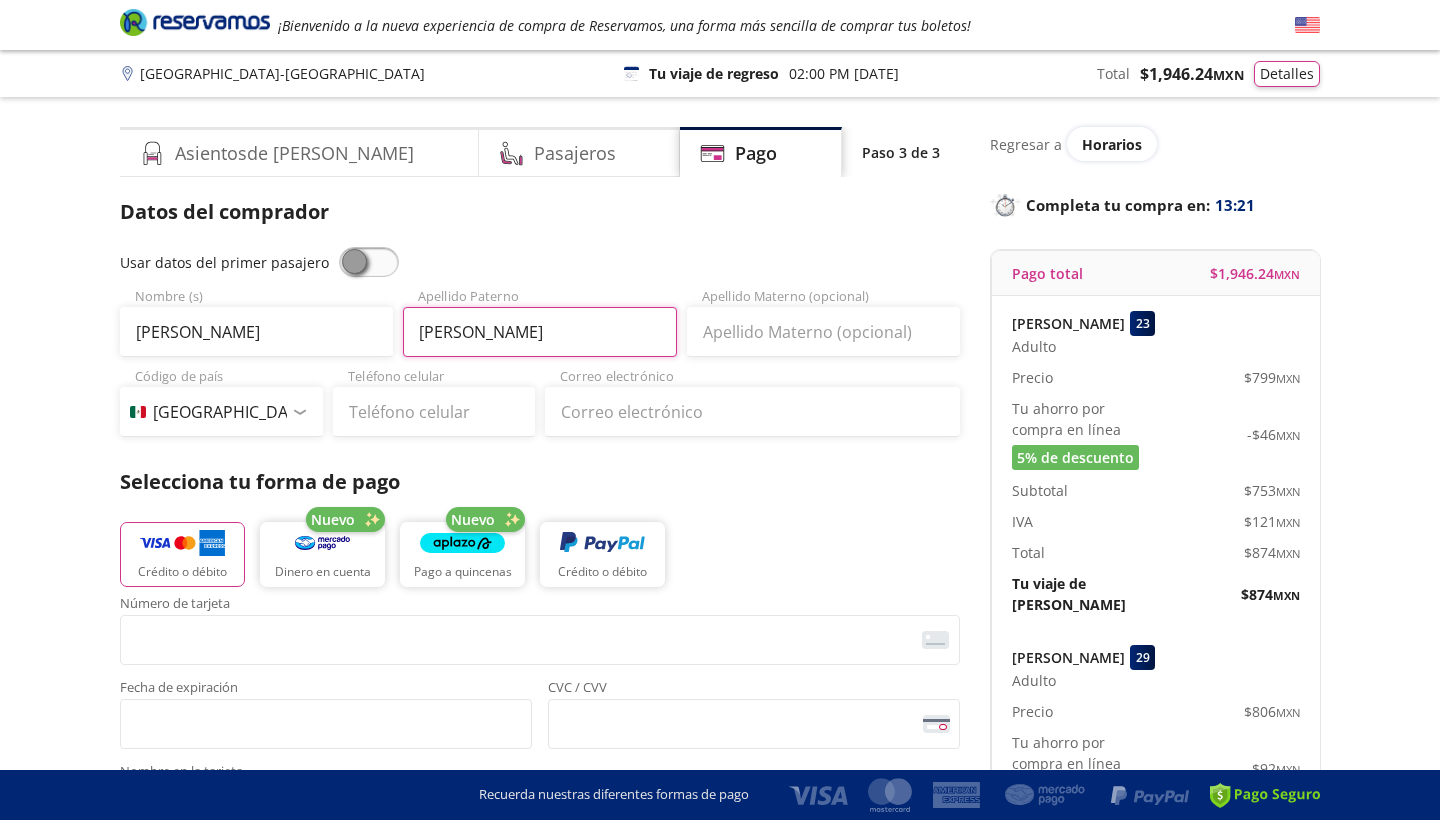 type on "[PERSON_NAME]" 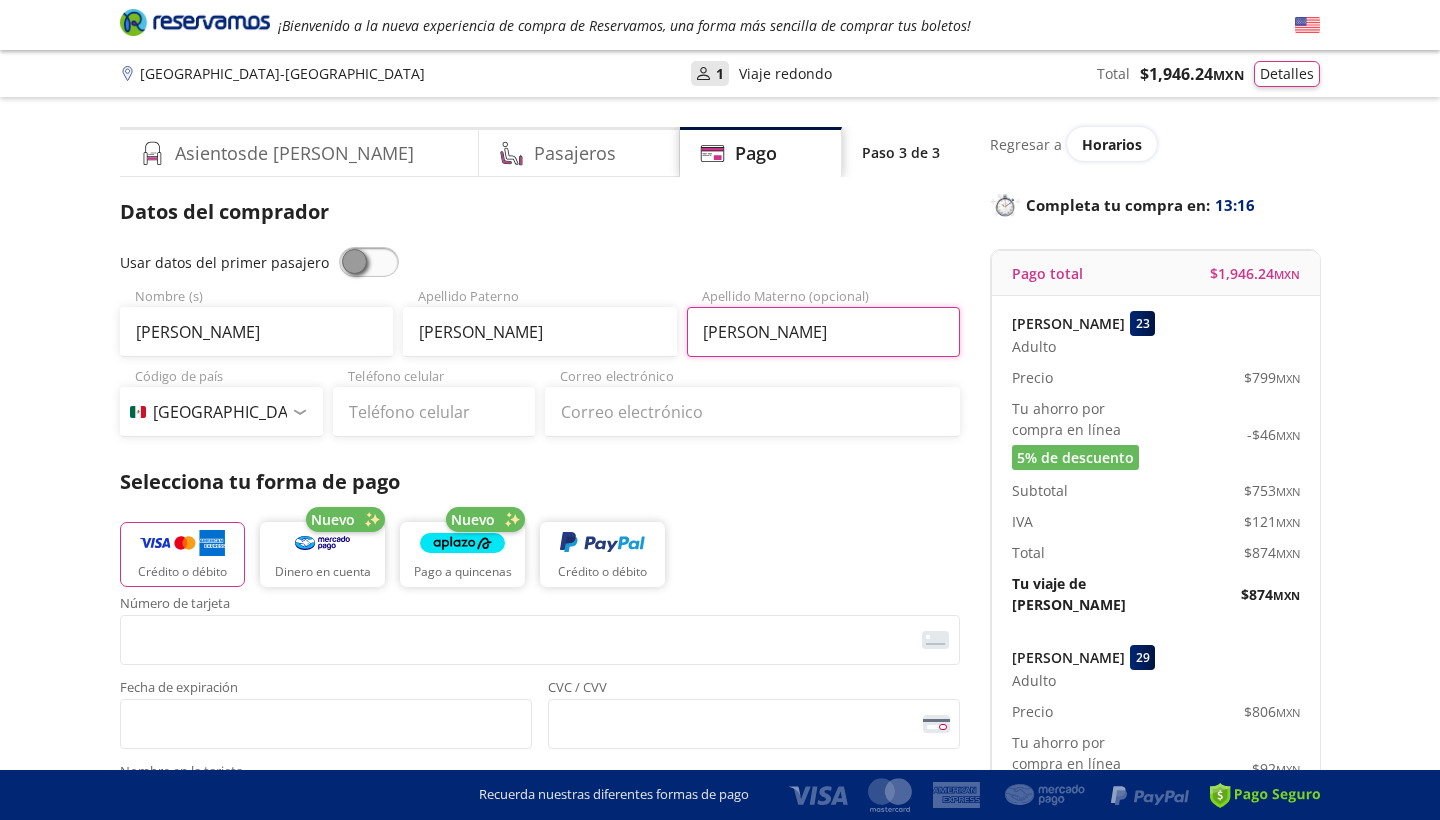 type on "[PERSON_NAME]" 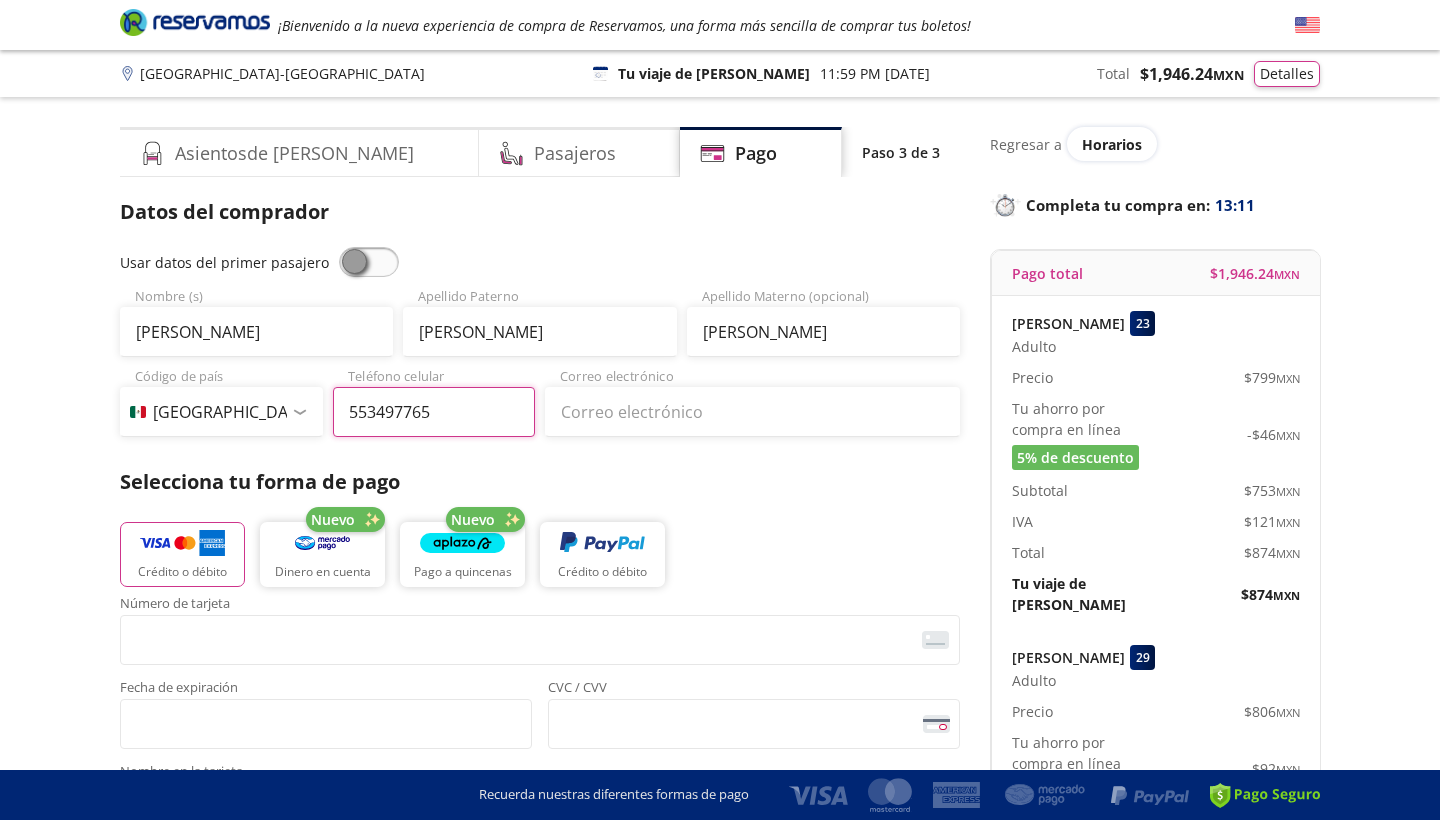 type on "55 3497 7651" 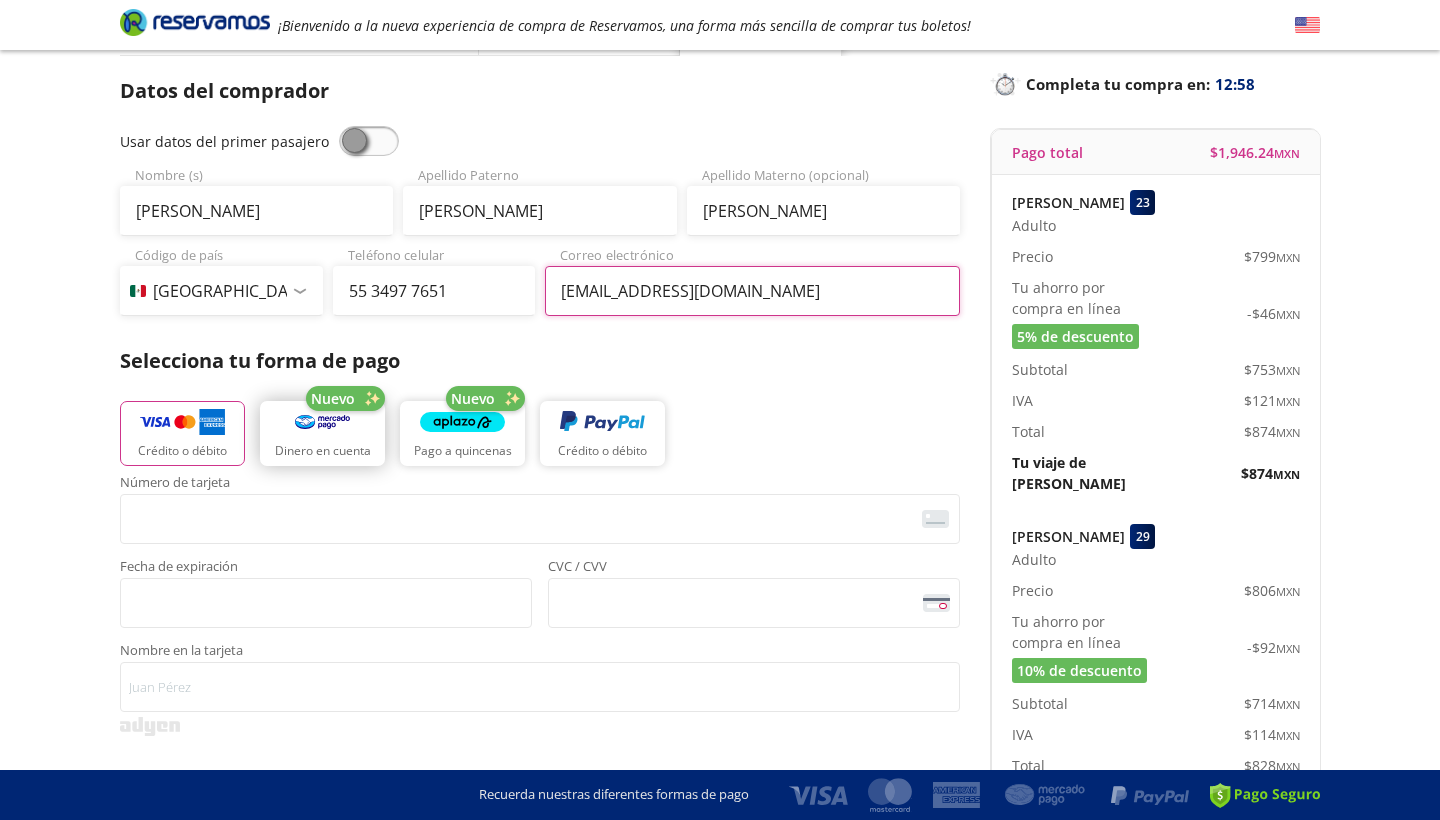 scroll, scrollTop: 123, scrollLeft: 0, axis: vertical 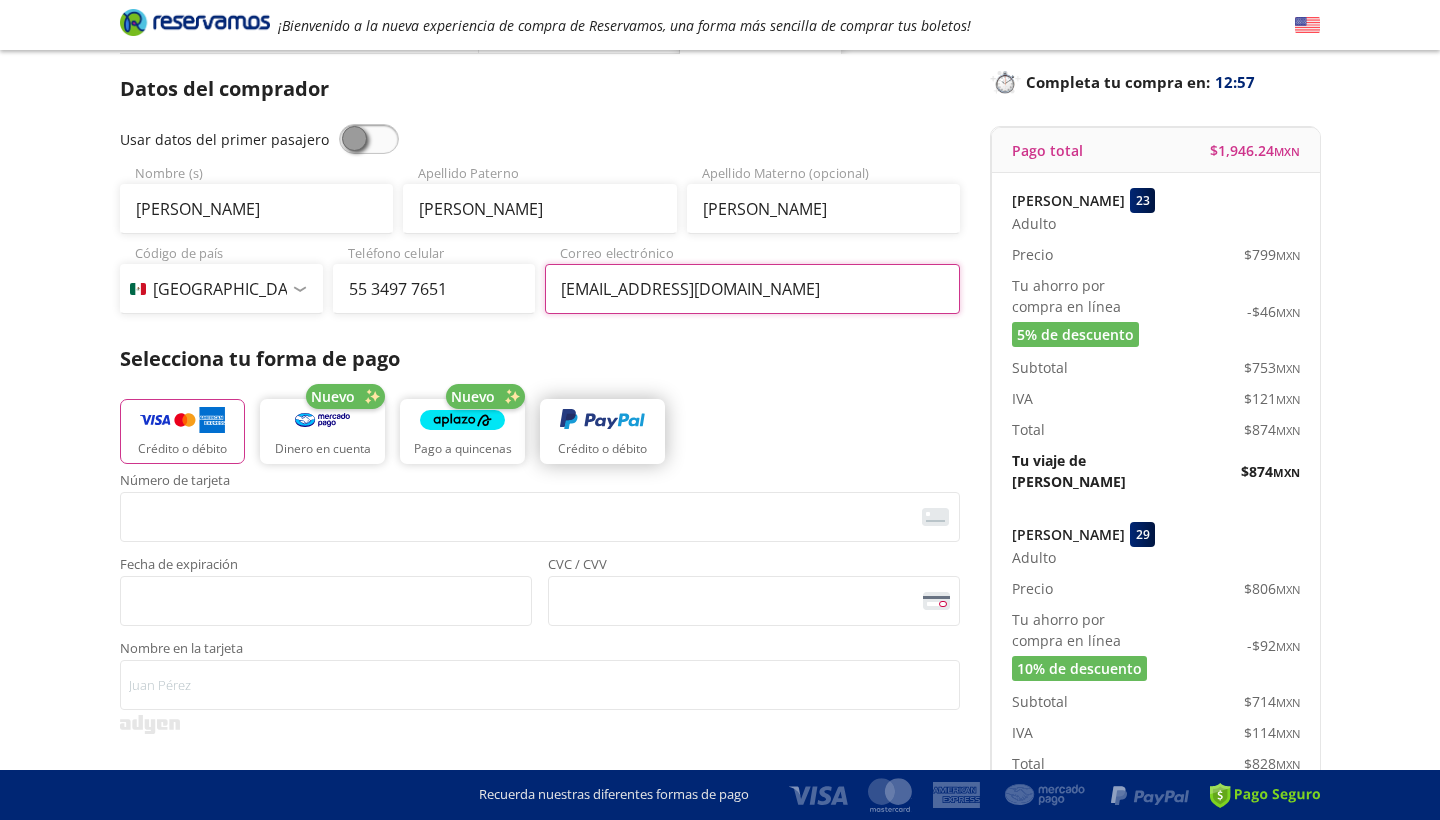 type on "[EMAIL_ADDRESS][DOMAIN_NAME]" 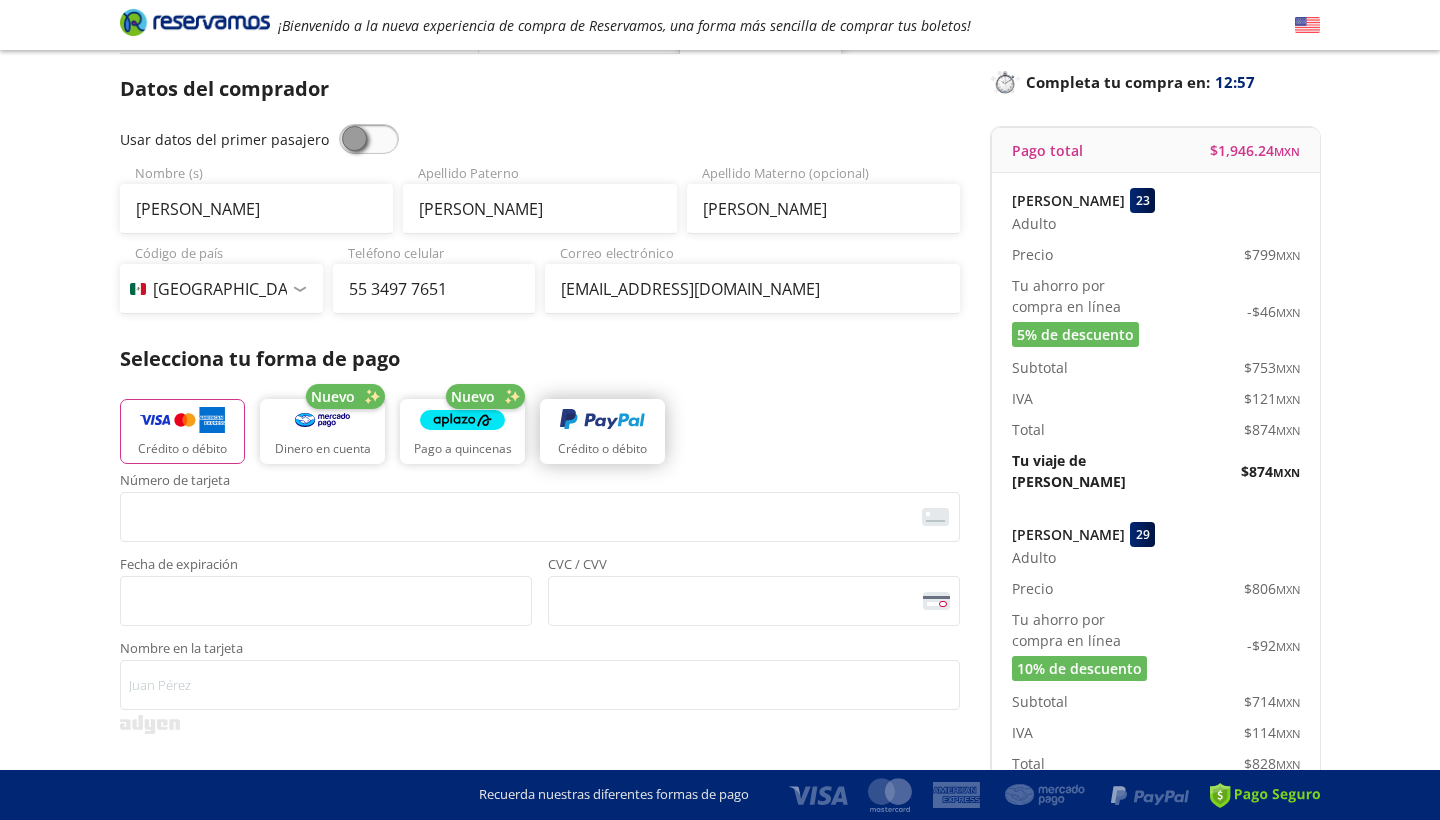 click on "Crédito o débito" at bounding box center [602, 449] 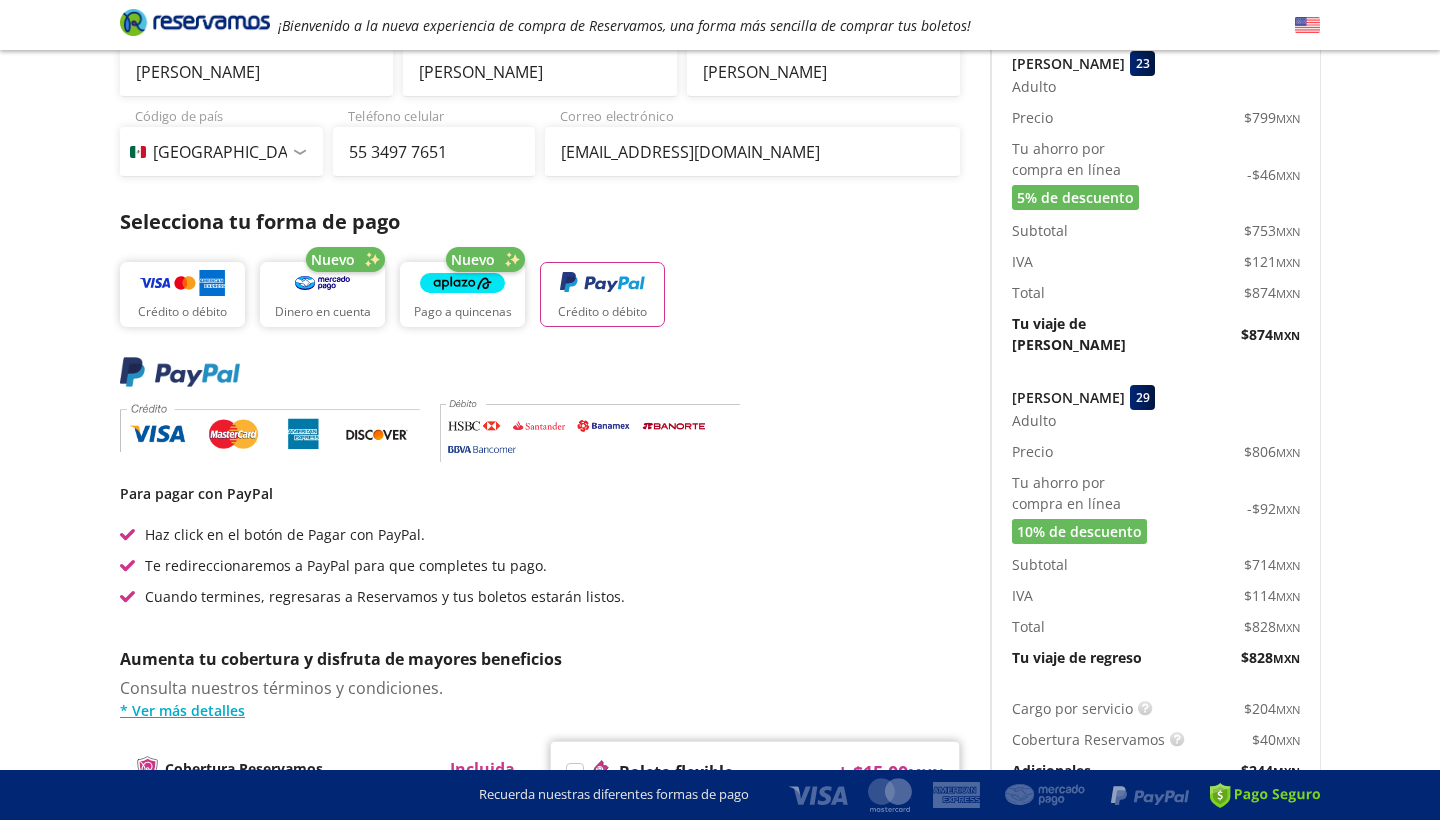 scroll, scrollTop: 257, scrollLeft: 0, axis: vertical 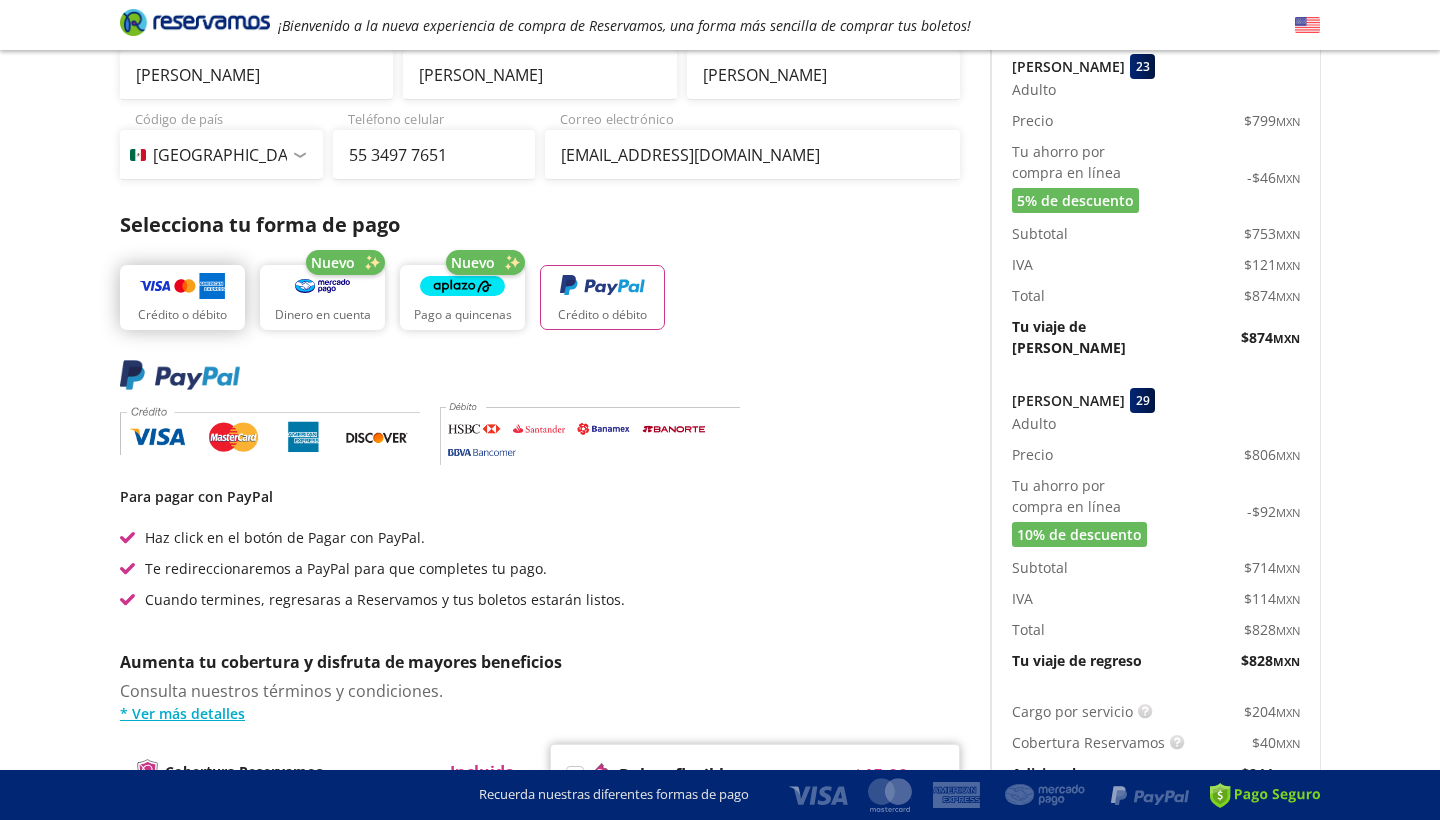 click on "Crédito o débito" at bounding box center [182, 315] 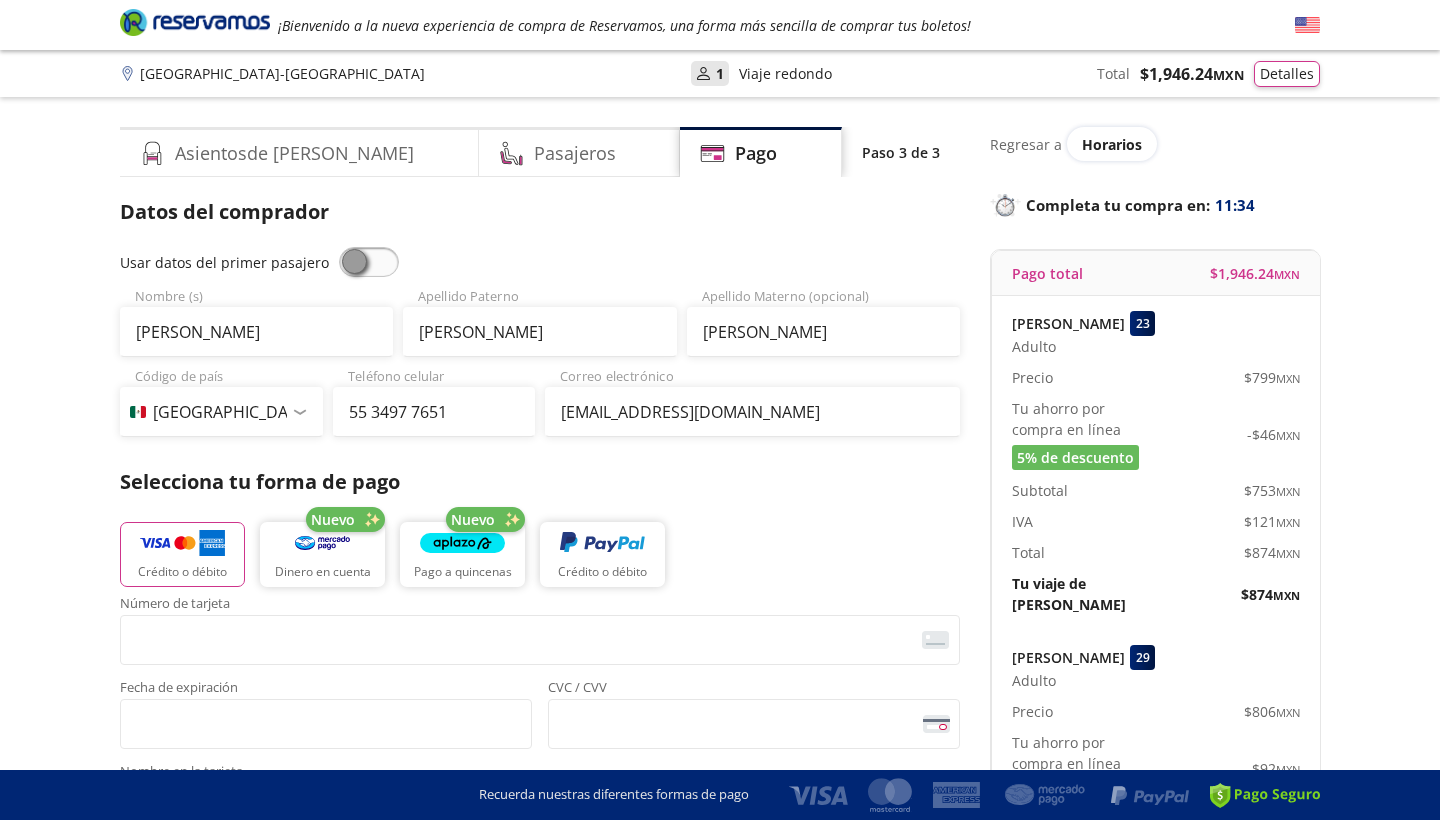 scroll, scrollTop: 0, scrollLeft: 0, axis: both 